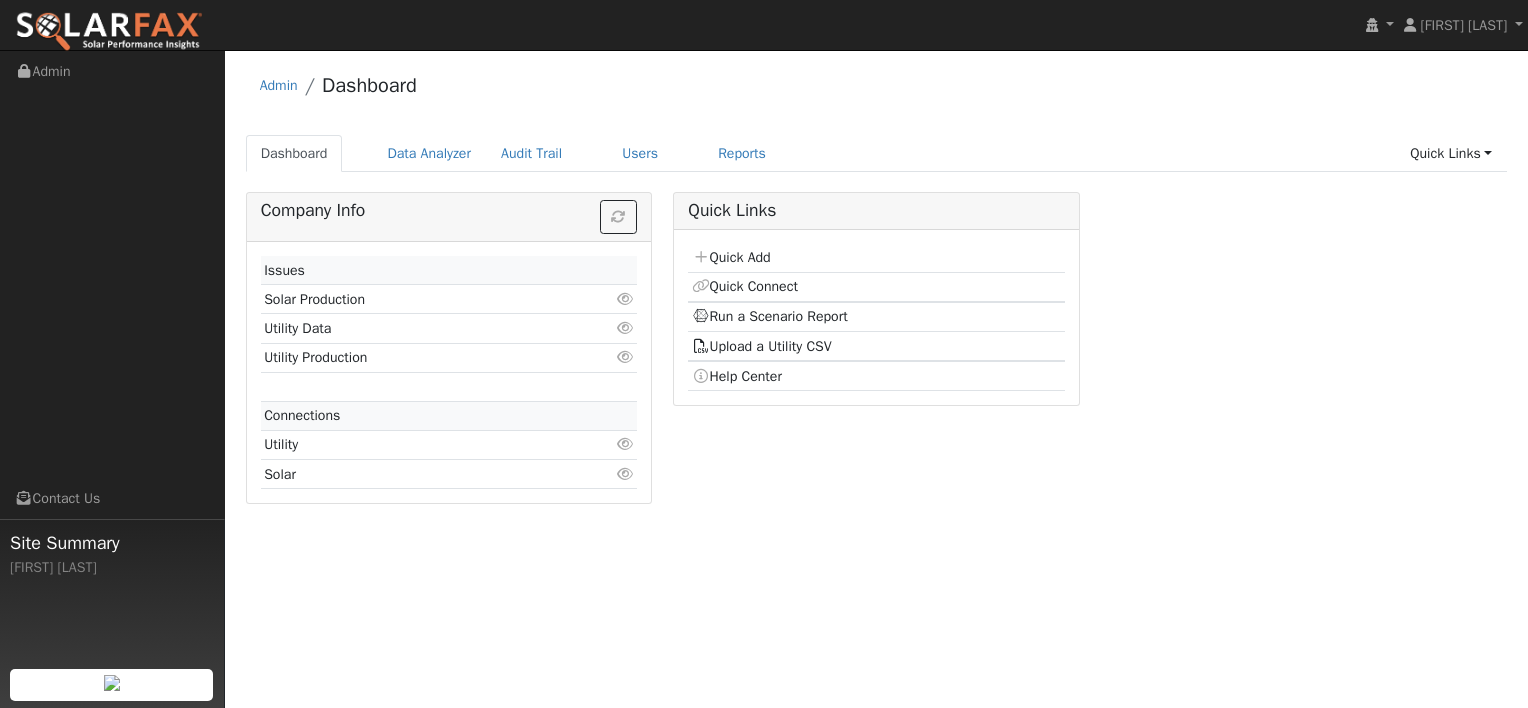 scroll, scrollTop: 0, scrollLeft: 0, axis: both 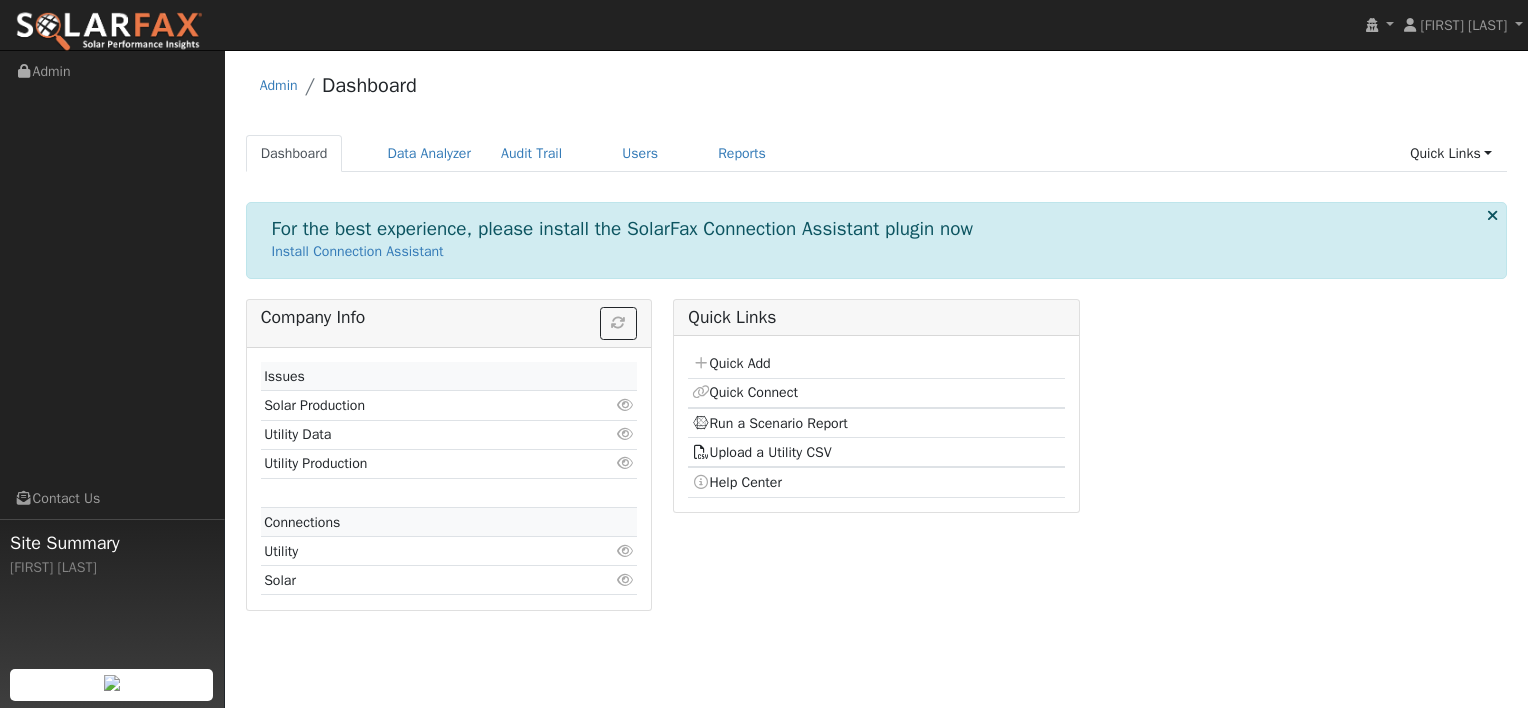 click at bounding box center [1492, 215] 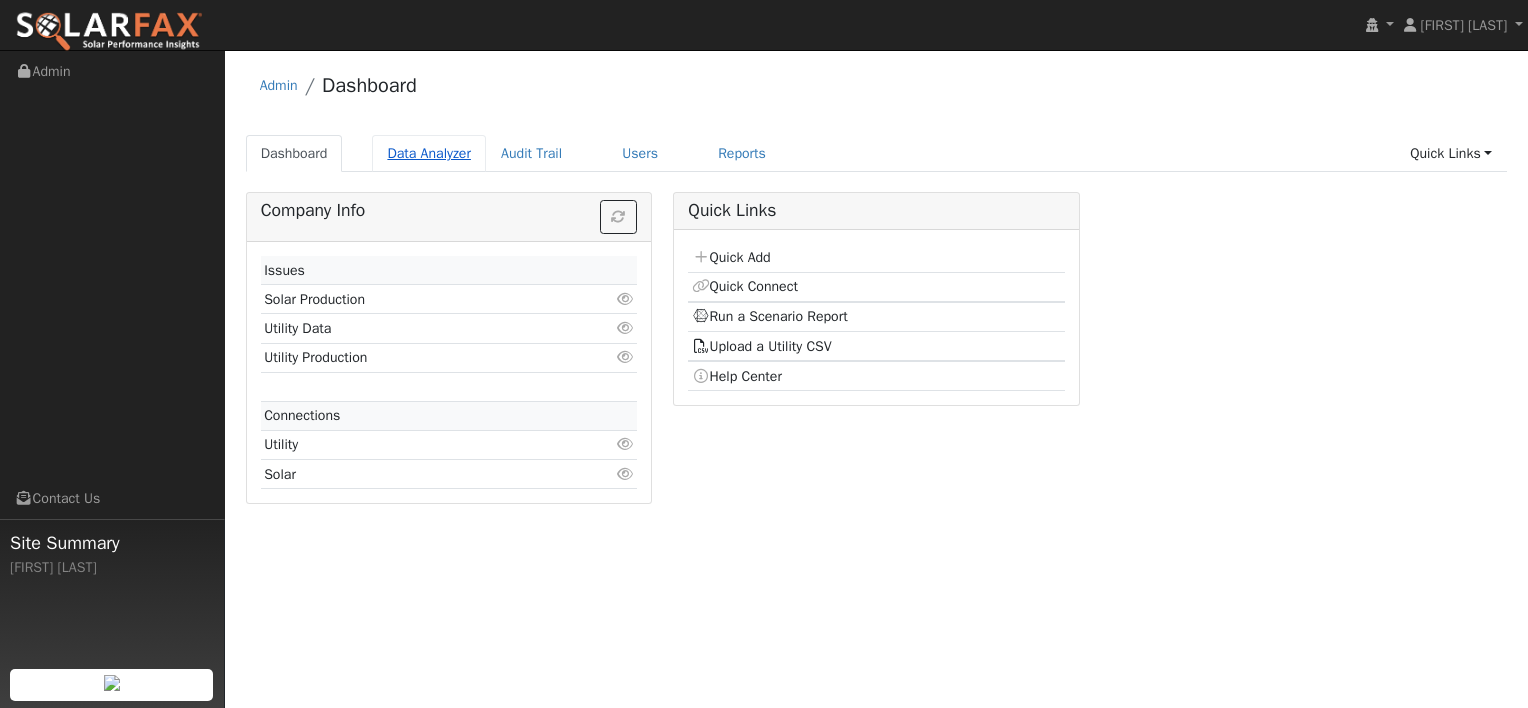 click on "Data Analyzer" at bounding box center [429, 153] 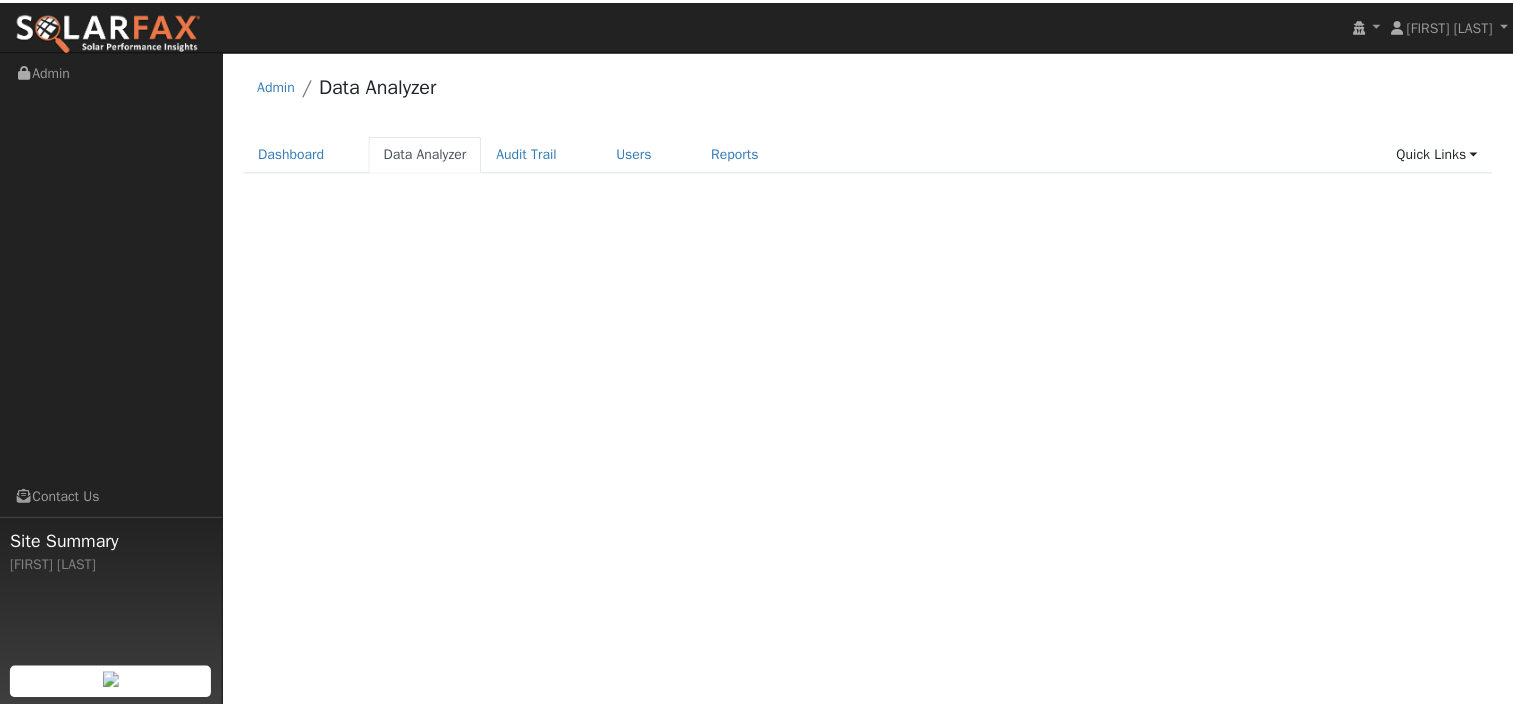 scroll, scrollTop: 0, scrollLeft: 0, axis: both 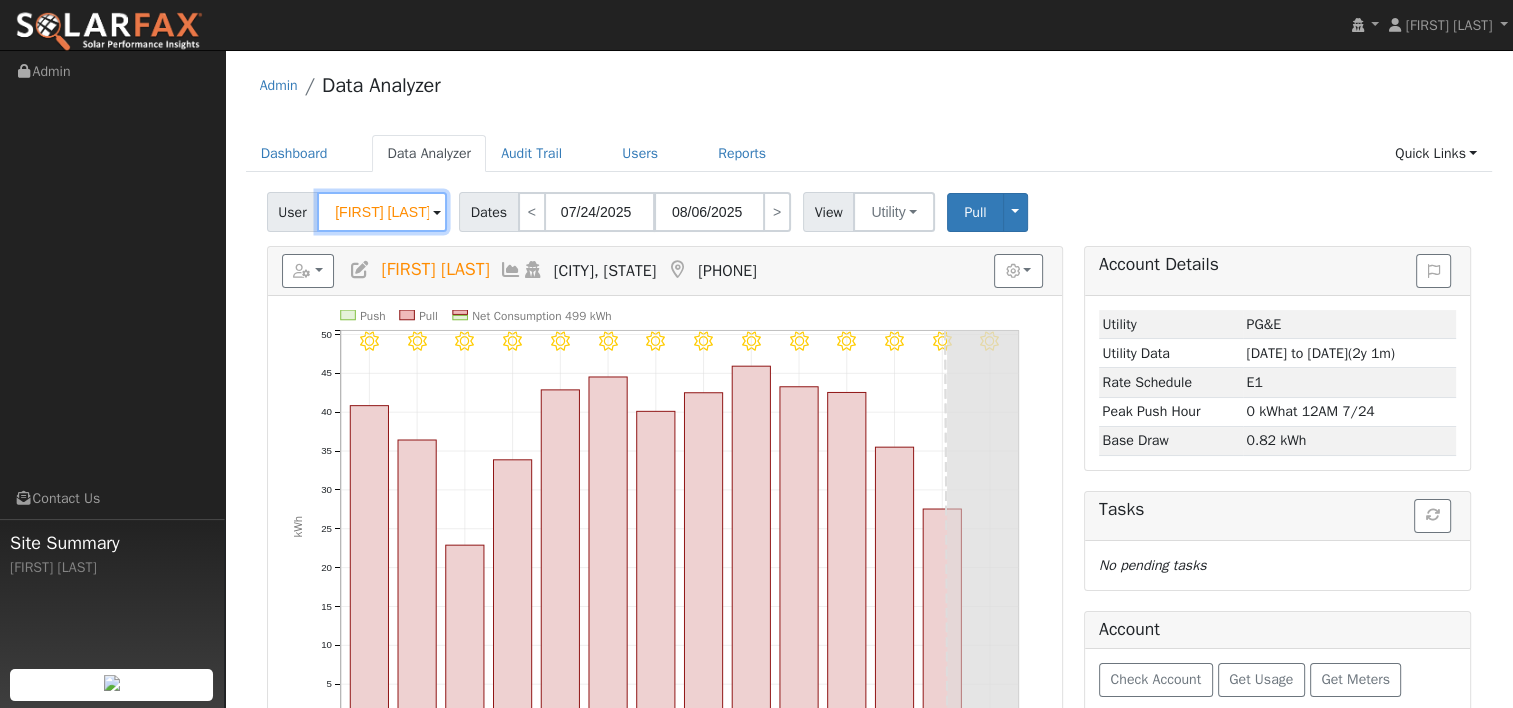 drag, startPoint x: 424, startPoint y: 211, endPoint x: 283, endPoint y: 203, distance: 141.22676 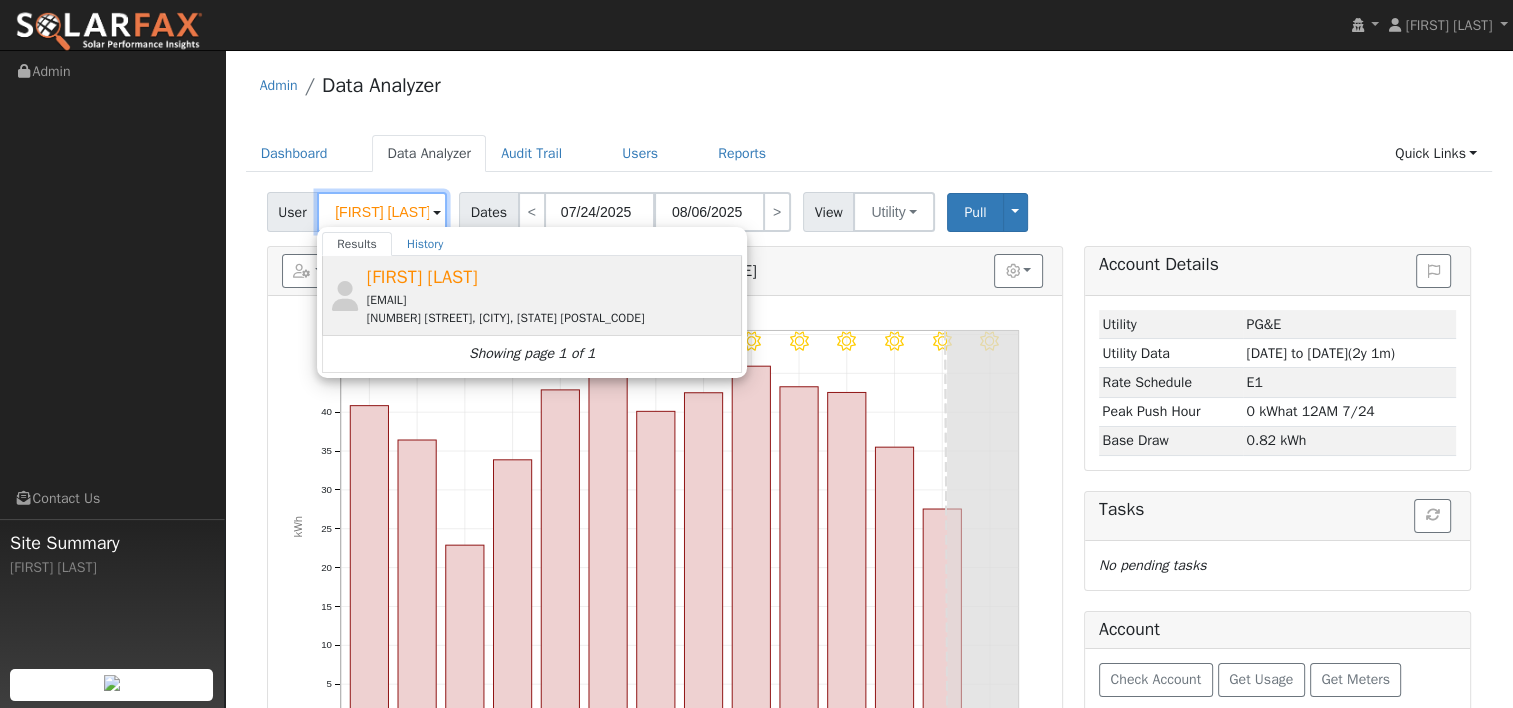 type on "[FIRST] [LAST]" 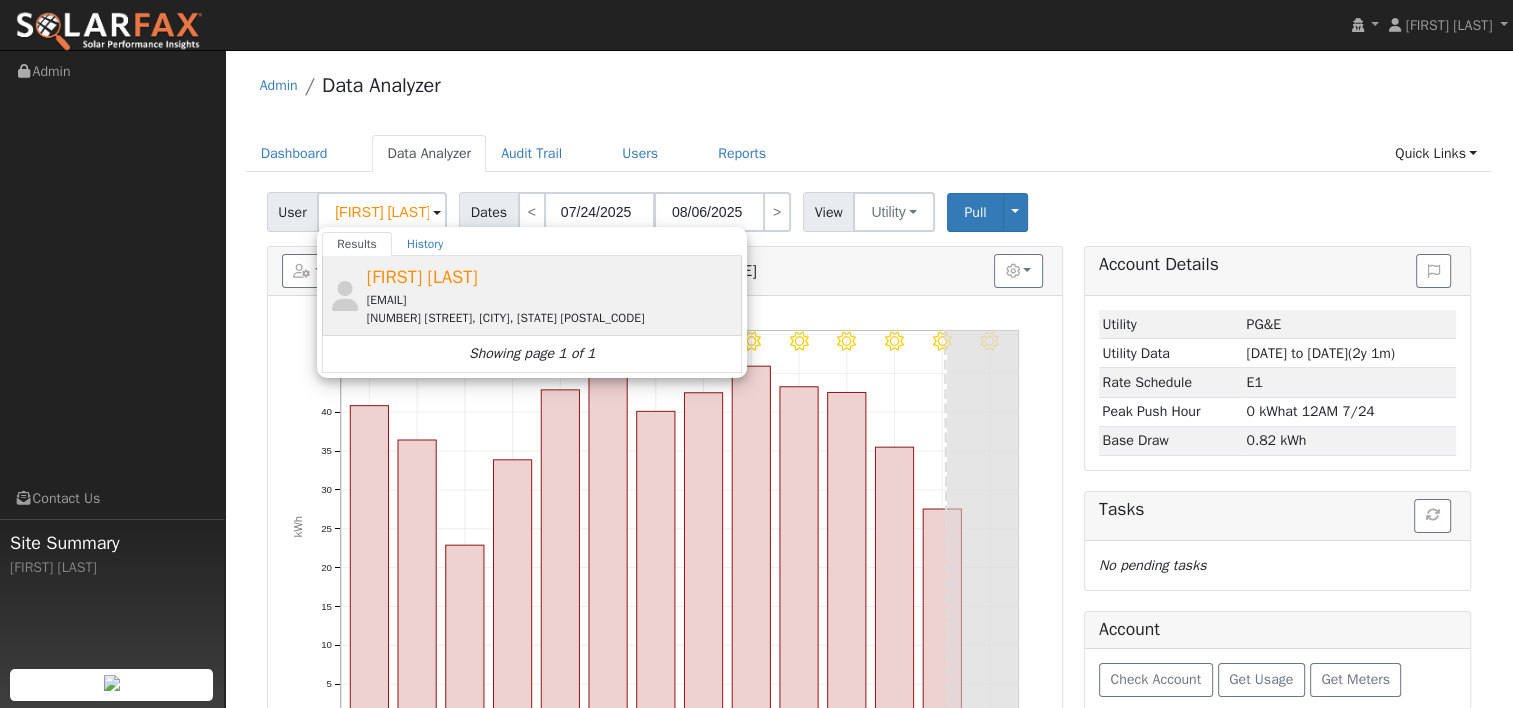 click on "[EMAIL]" at bounding box center [552, 300] 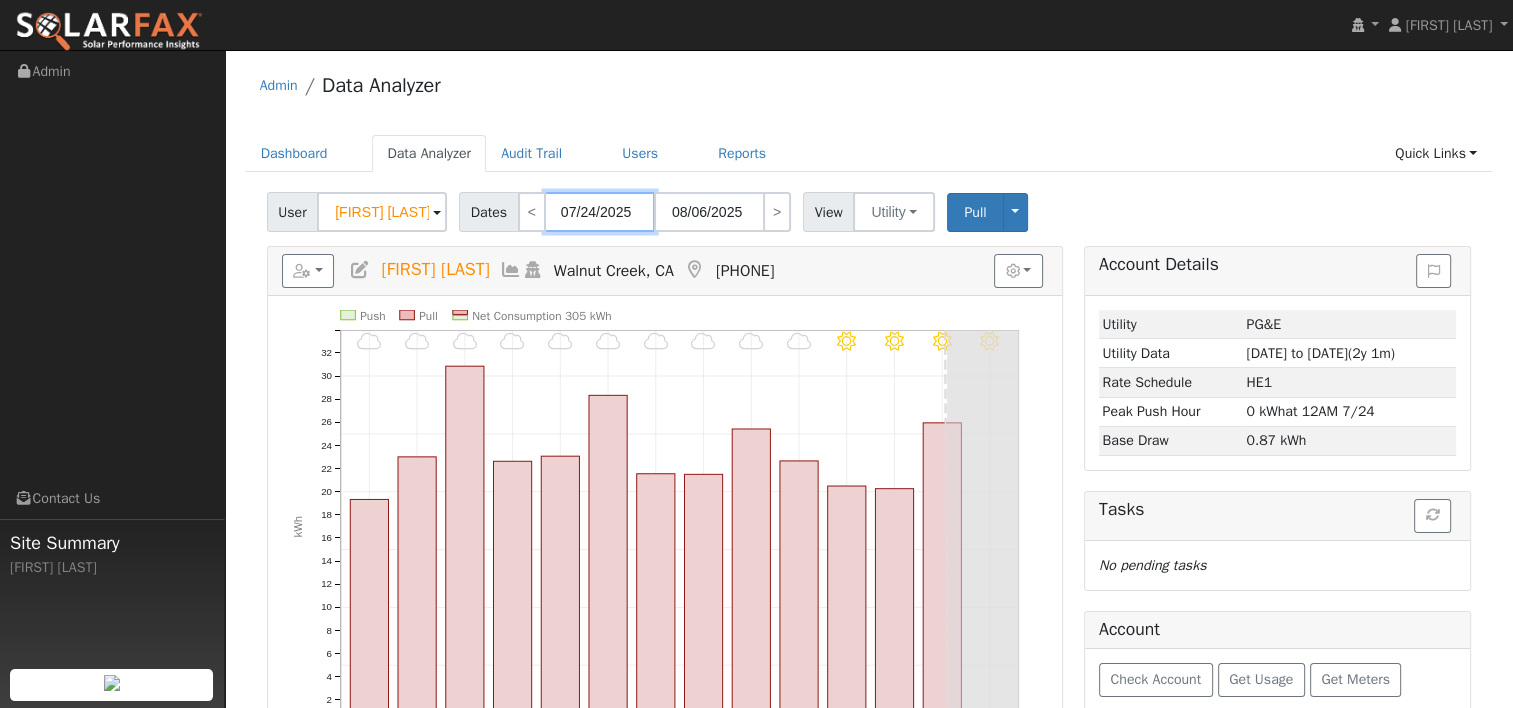 click on "07/24/2025" at bounding box center [600, 212] 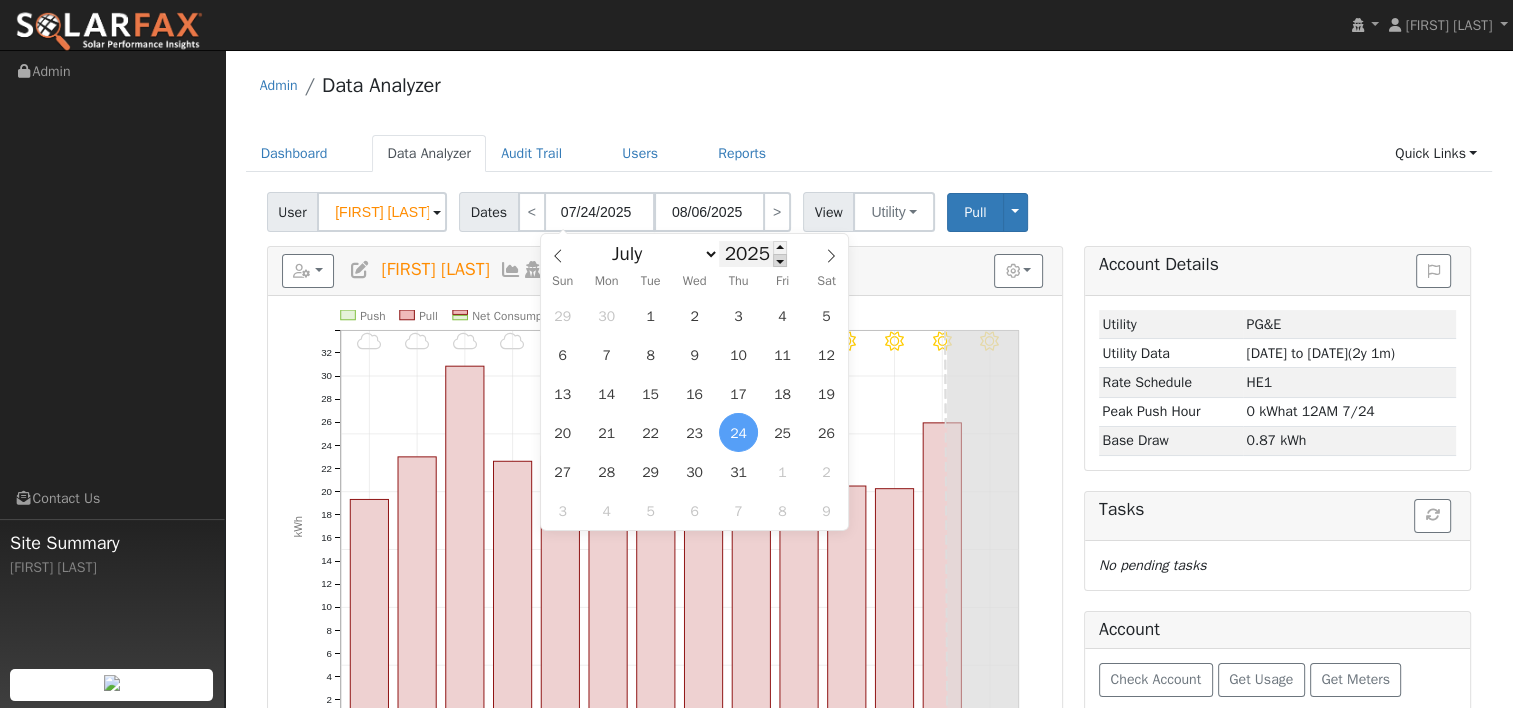 click at bounding box center (780, 260) 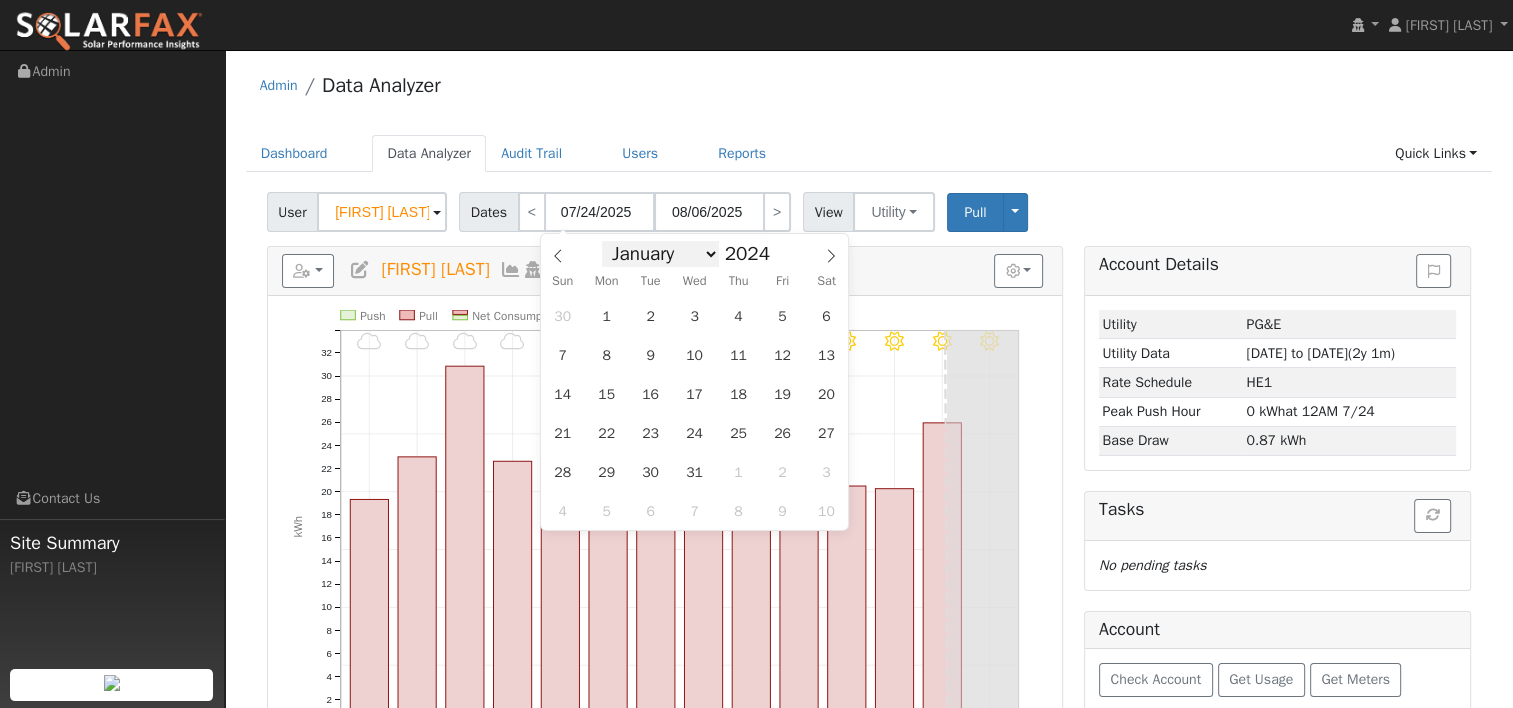 click on "January February March April May June July August September October November December" at bounding box center (660, 254) 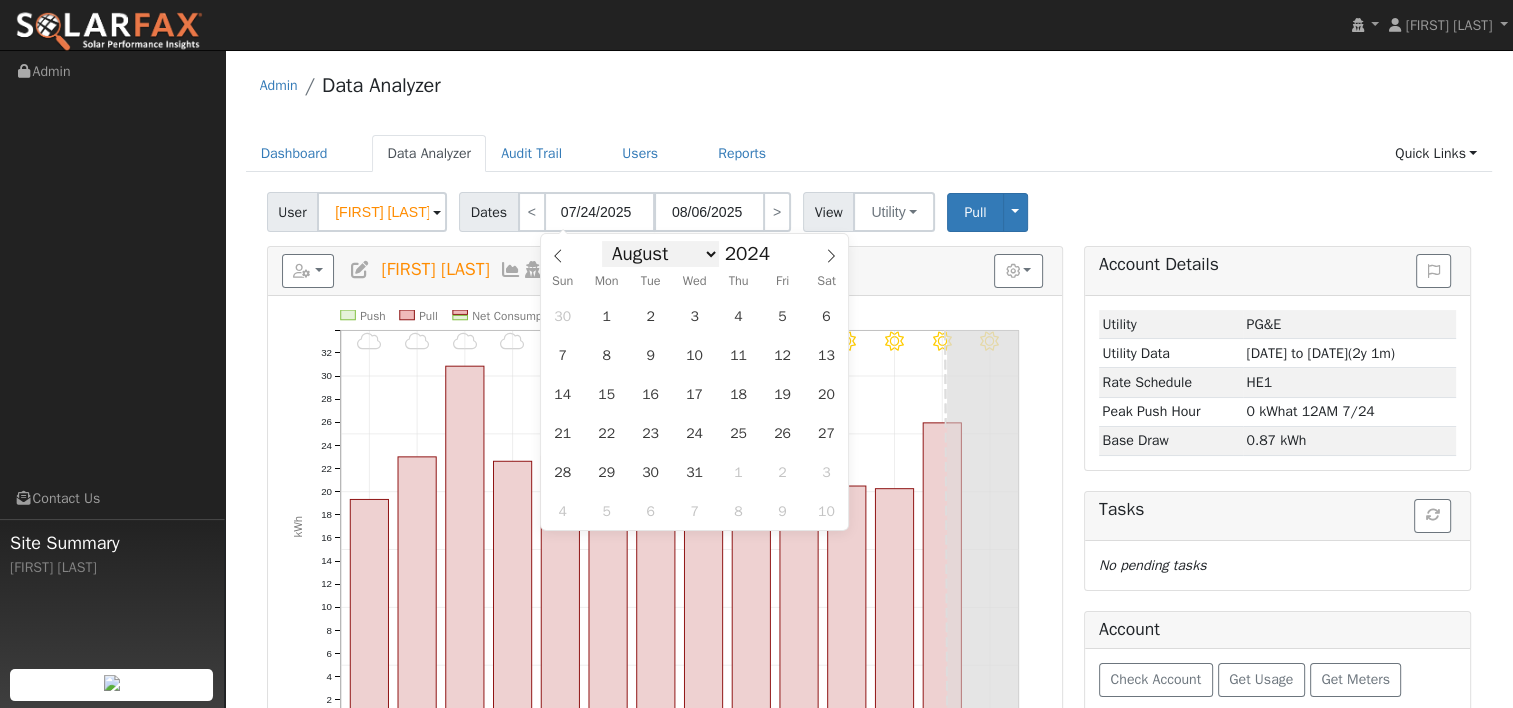 click on "January February March April May June July August September October November December" at bounding box center [660, 254] 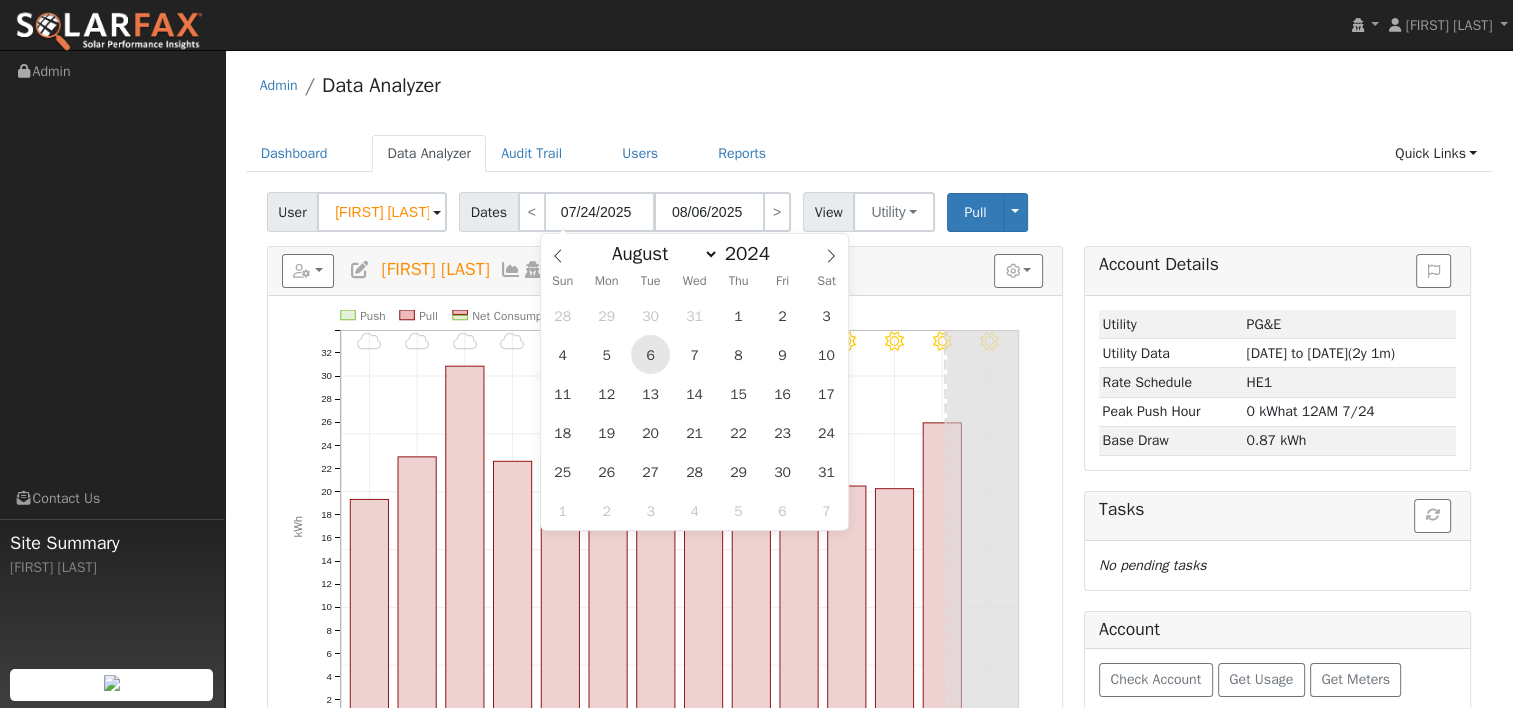 click on "6" at bounding box center [650, 354] 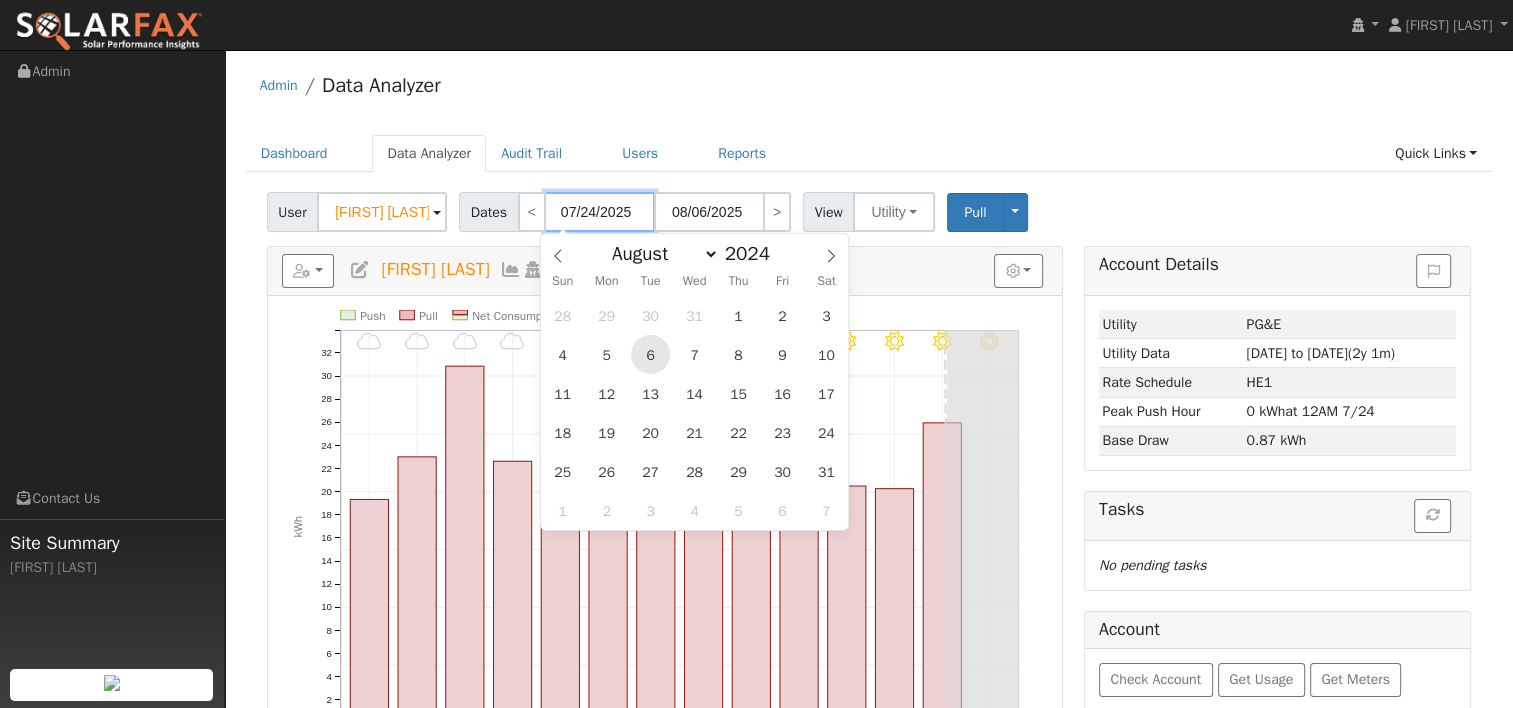 type on "[DATE]" 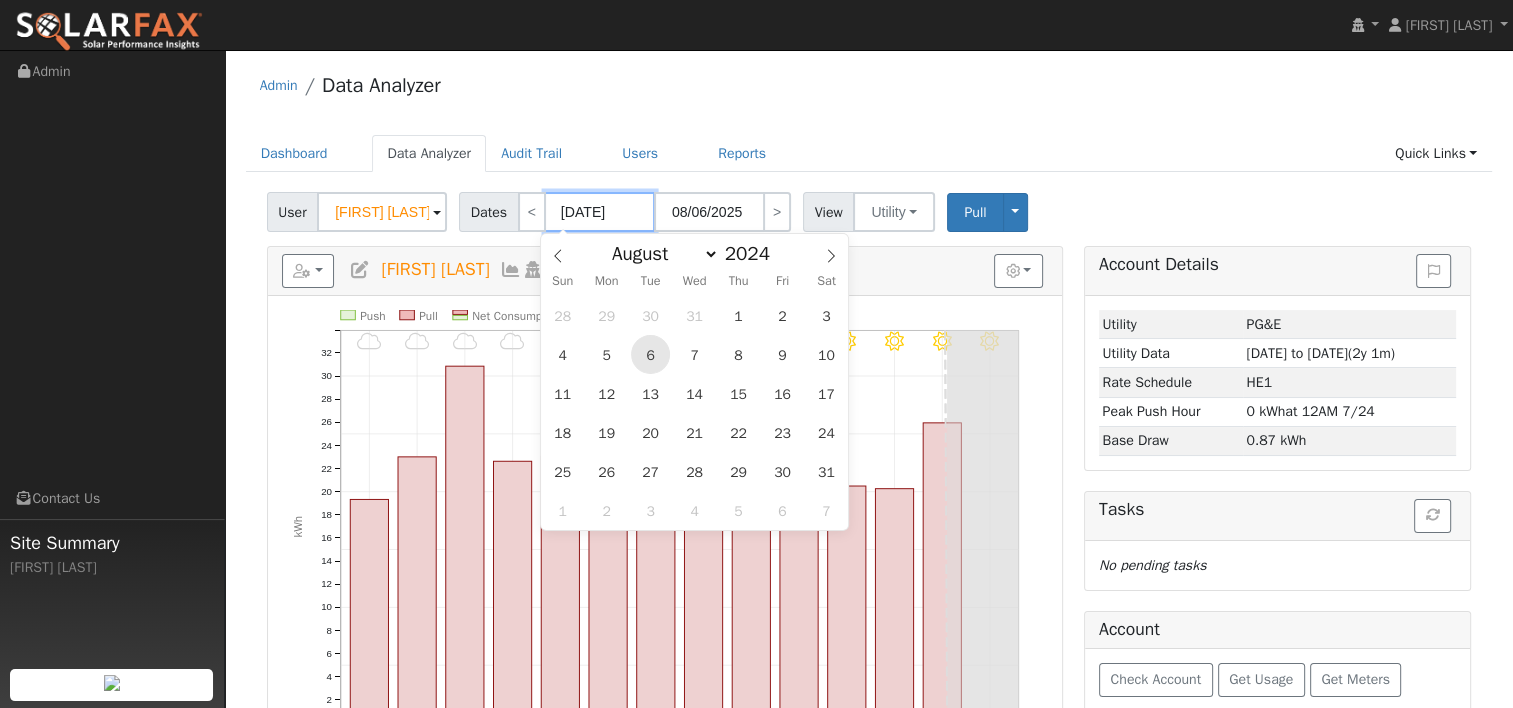 type on "[DATE]" 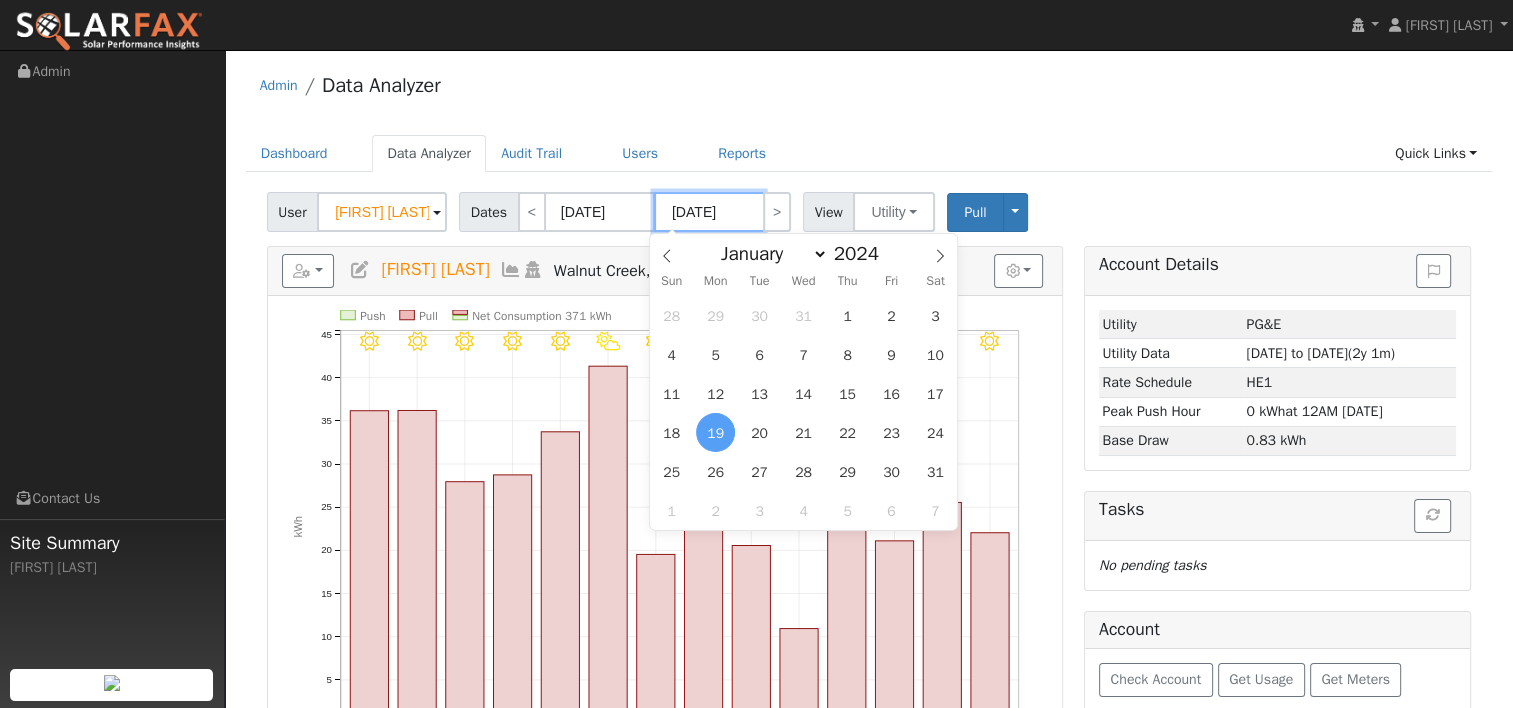 click on "[DATE]" at bounding box center [709, 212] 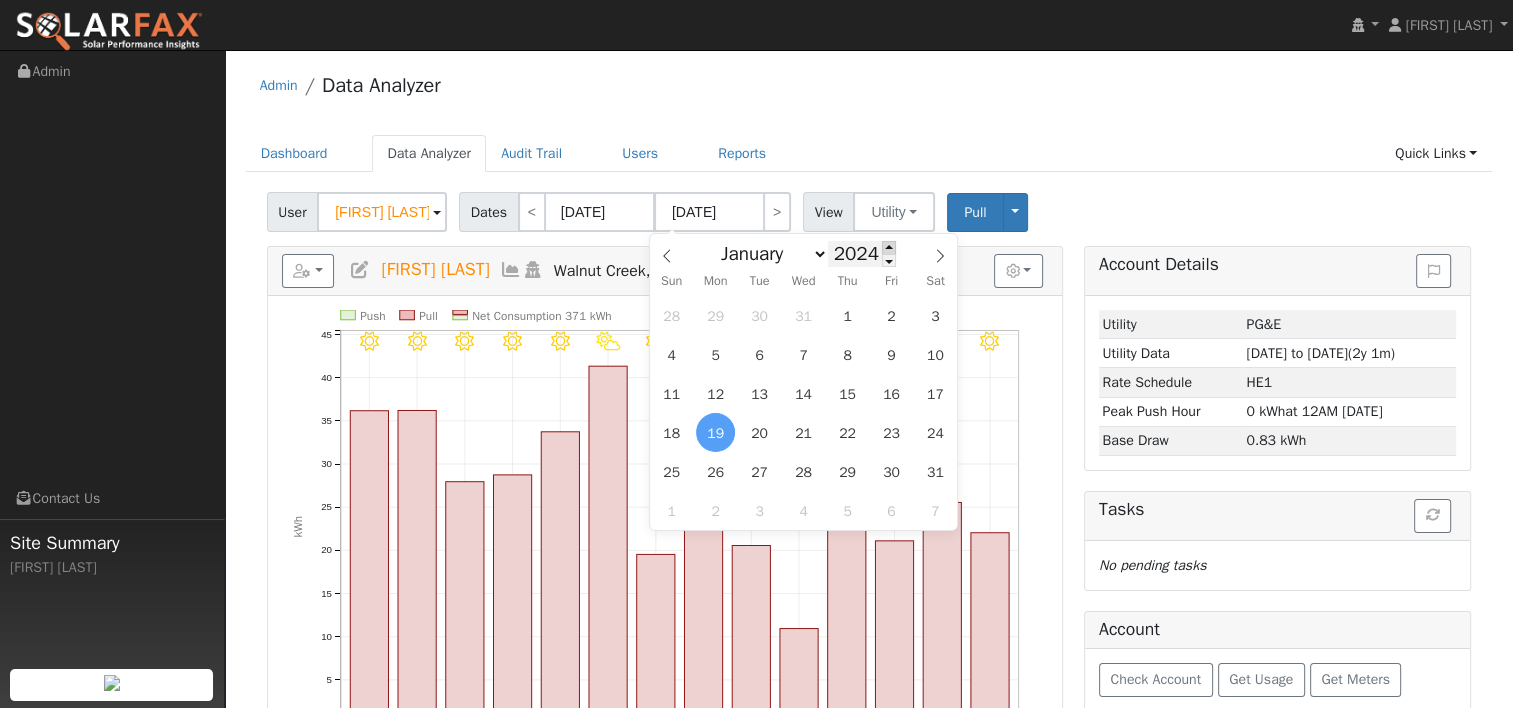 click at bounding box center (889, 247) 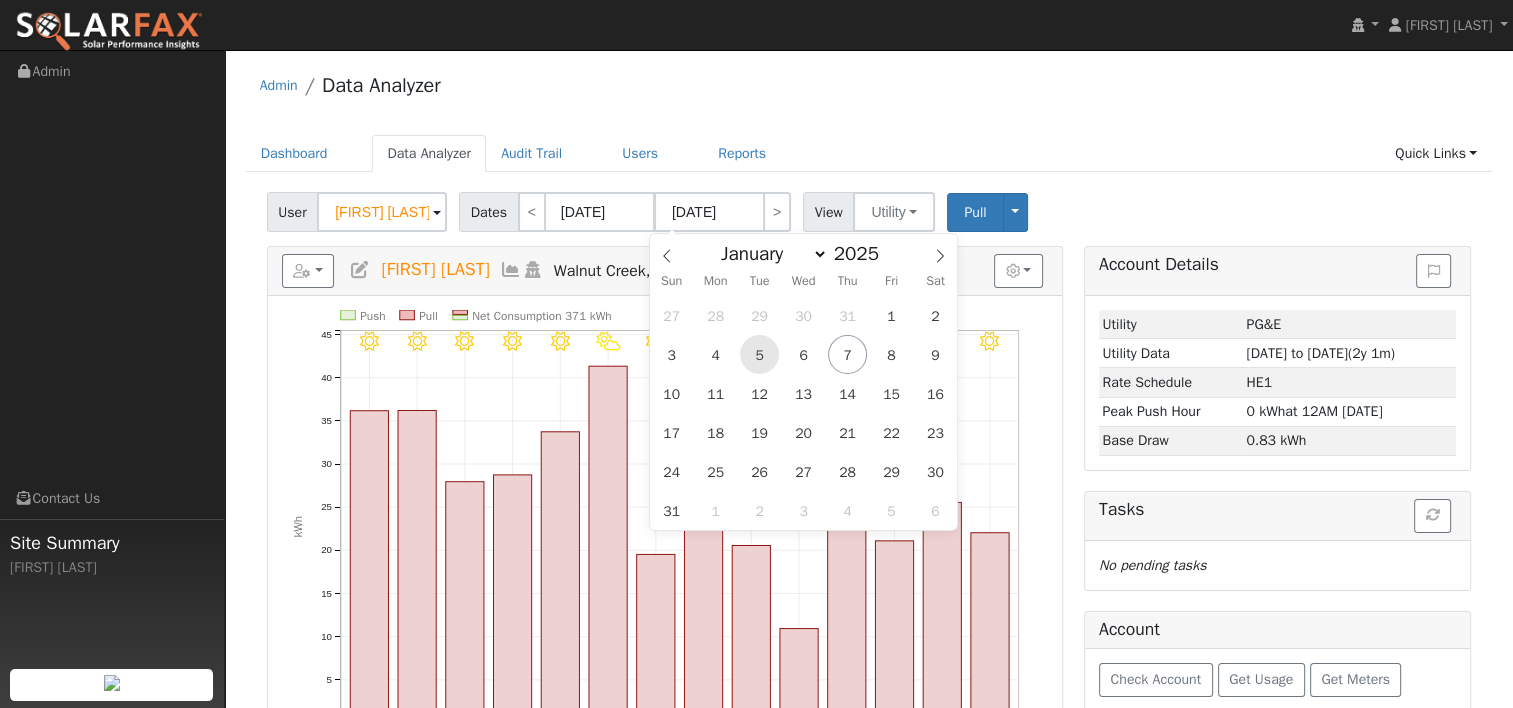 click on "5" at bounding box center (759, 354) 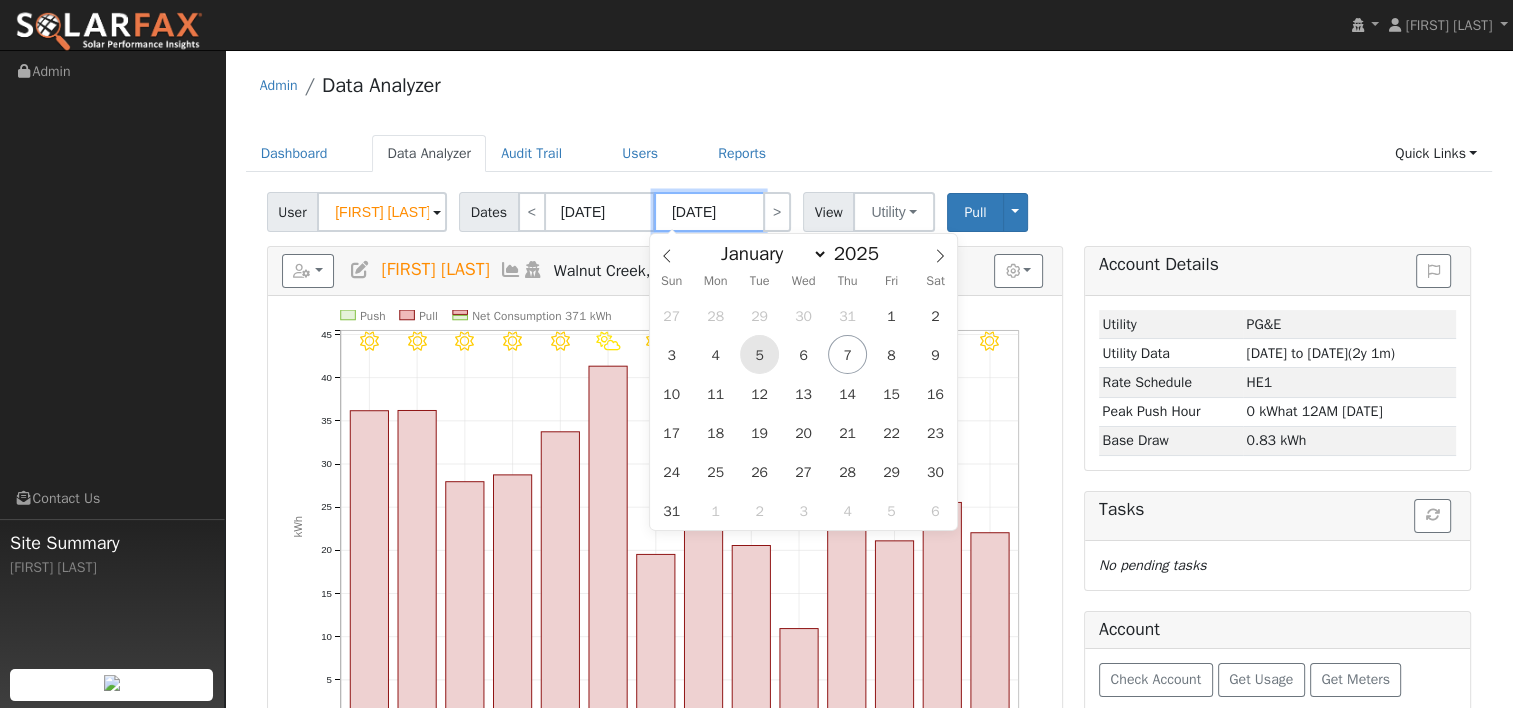 type on "08/05/2025" 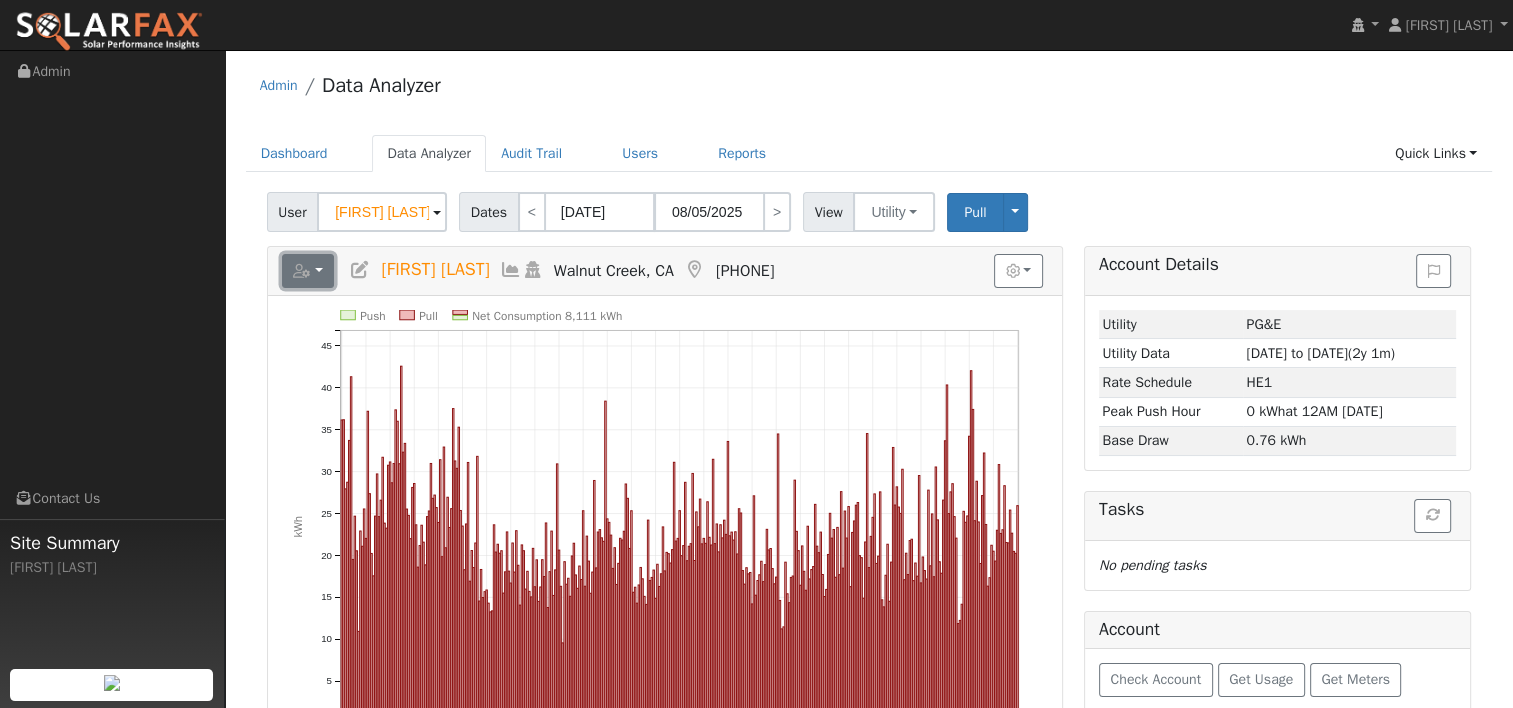 click at bounding box center [308, 271] 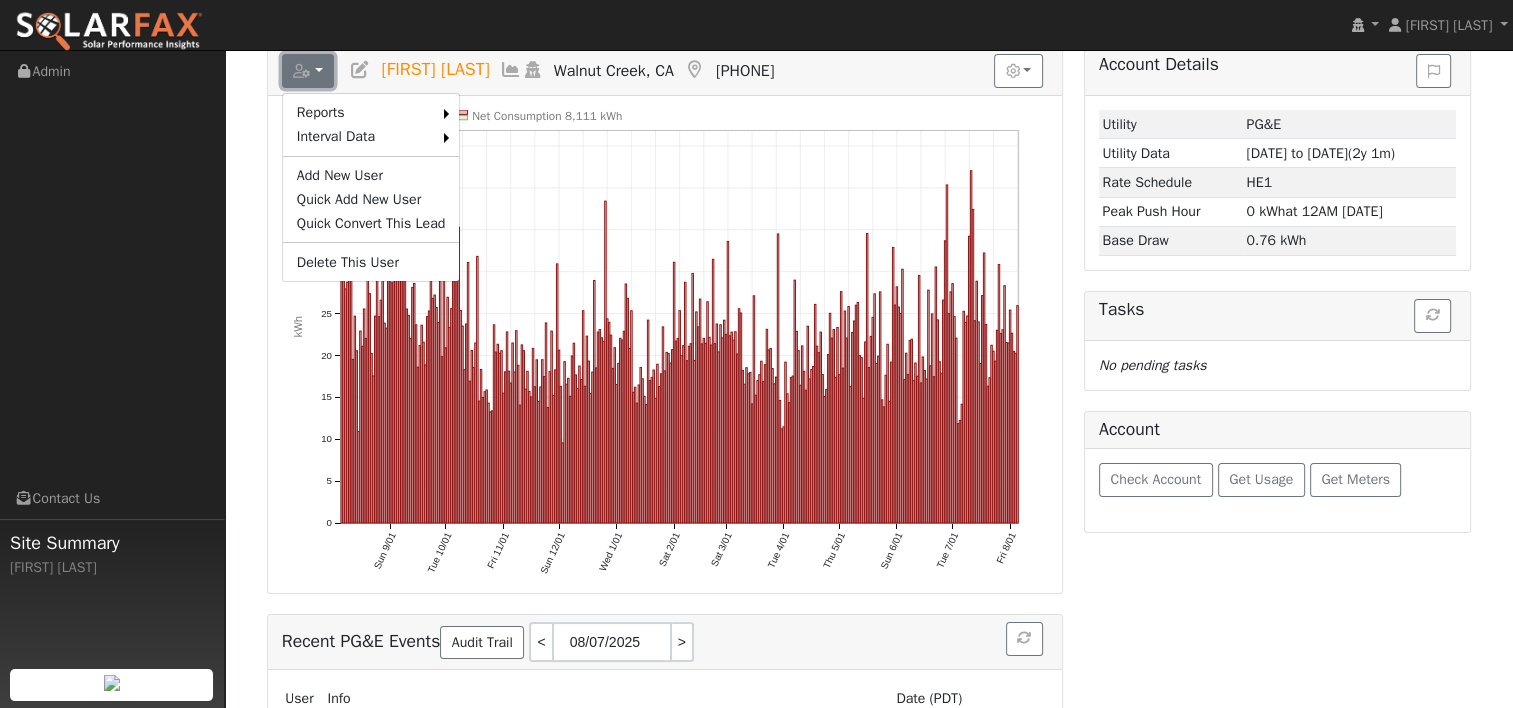 scroll, scrollTop: 0, scrollLeft: 0, axis: both 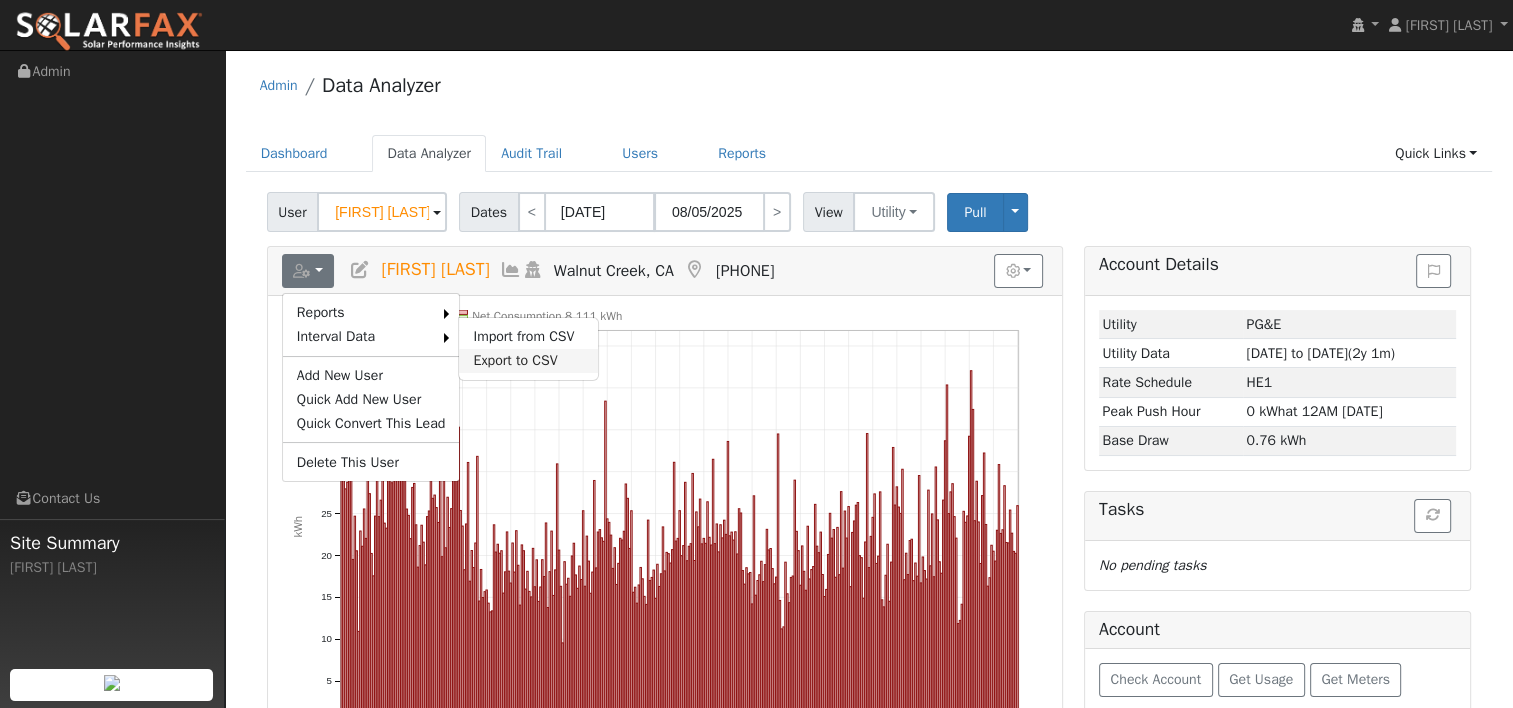 click on "Export to CSV" at bounding box center (528, 361) 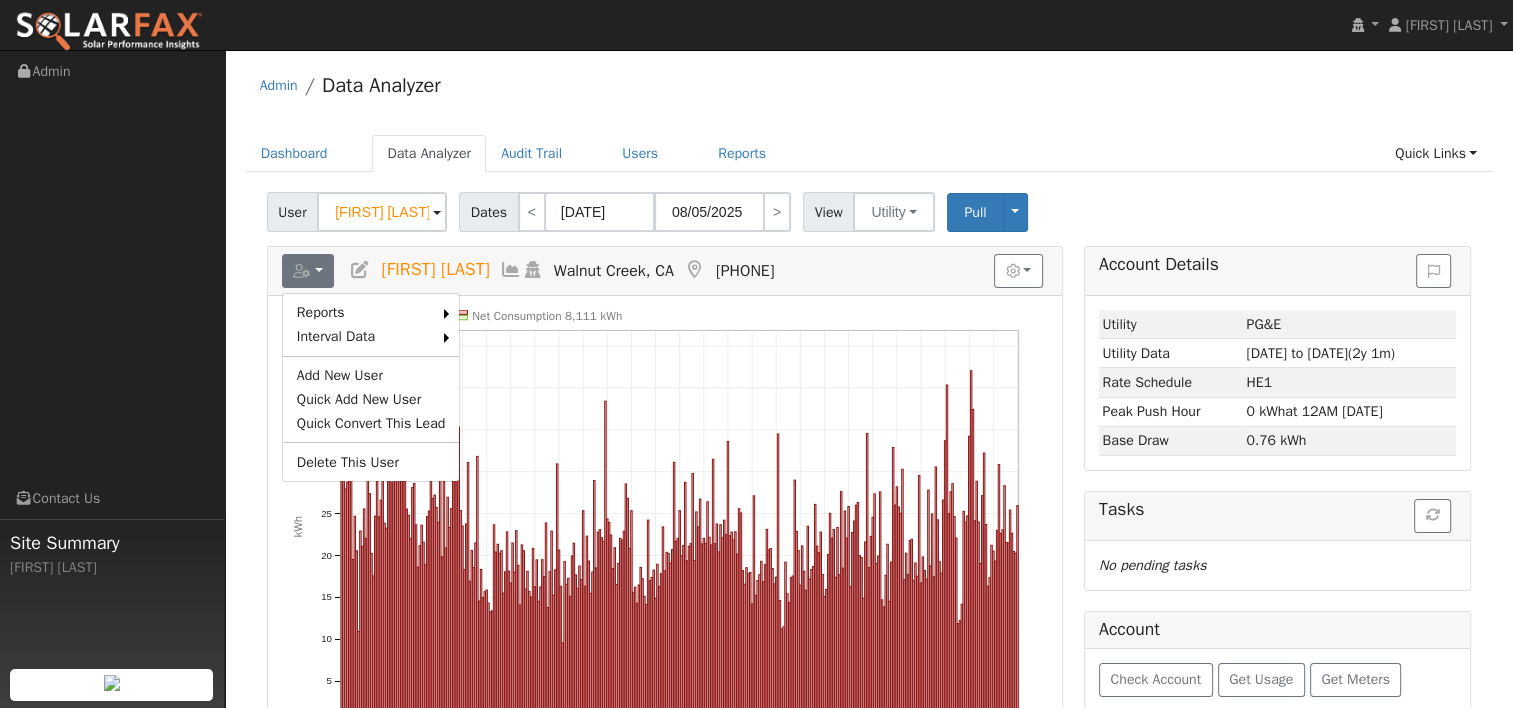 select on "7" 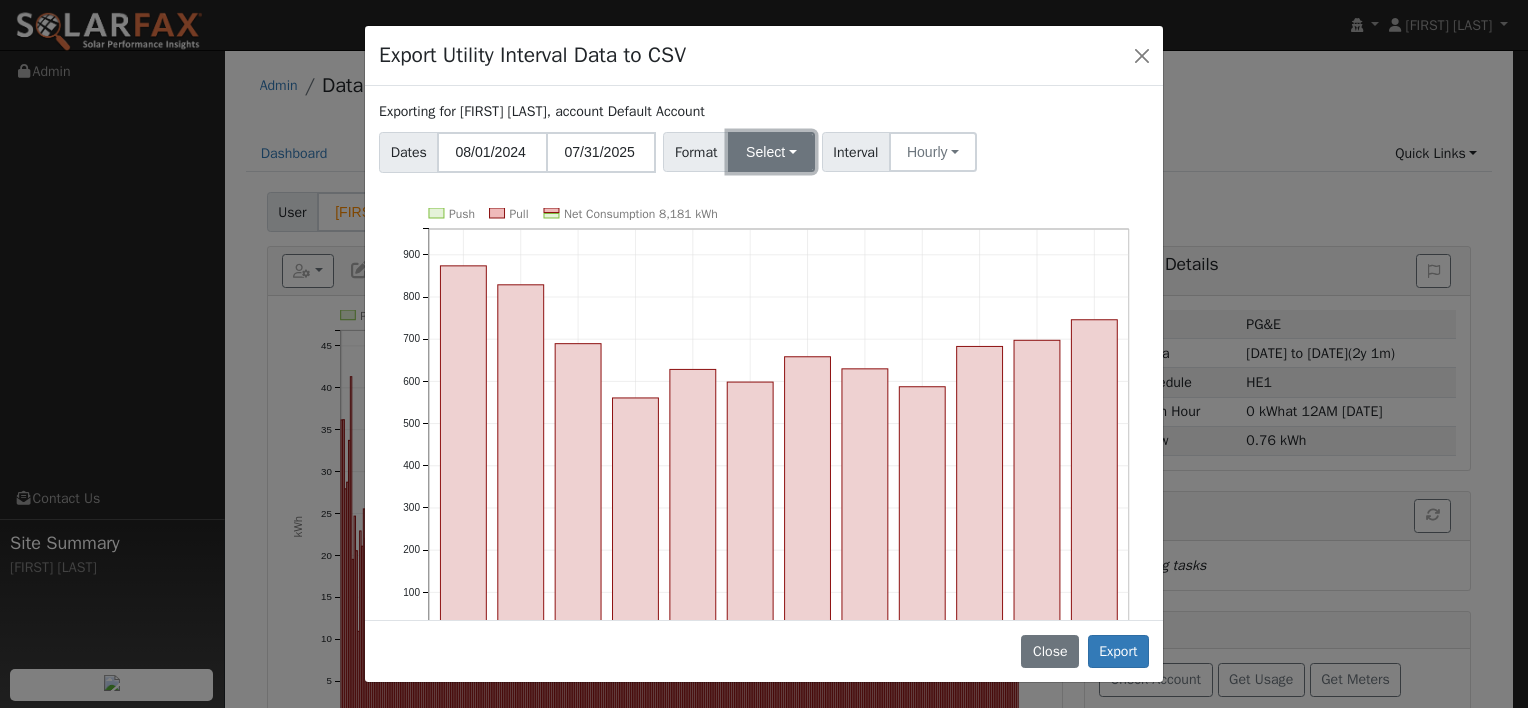 click on "Select" at bounding box center (771, 152) 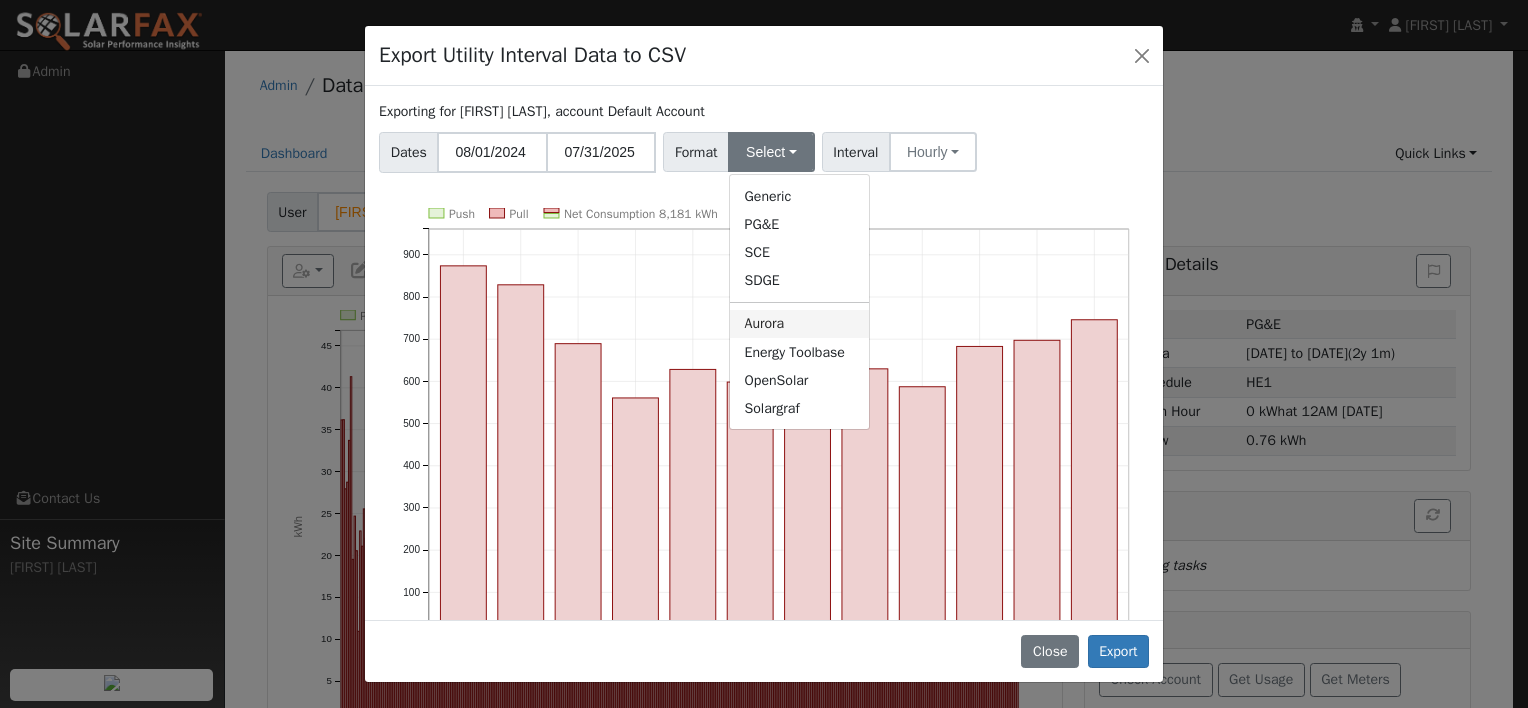 click on "Aurora" at bounding box center (799, 324) 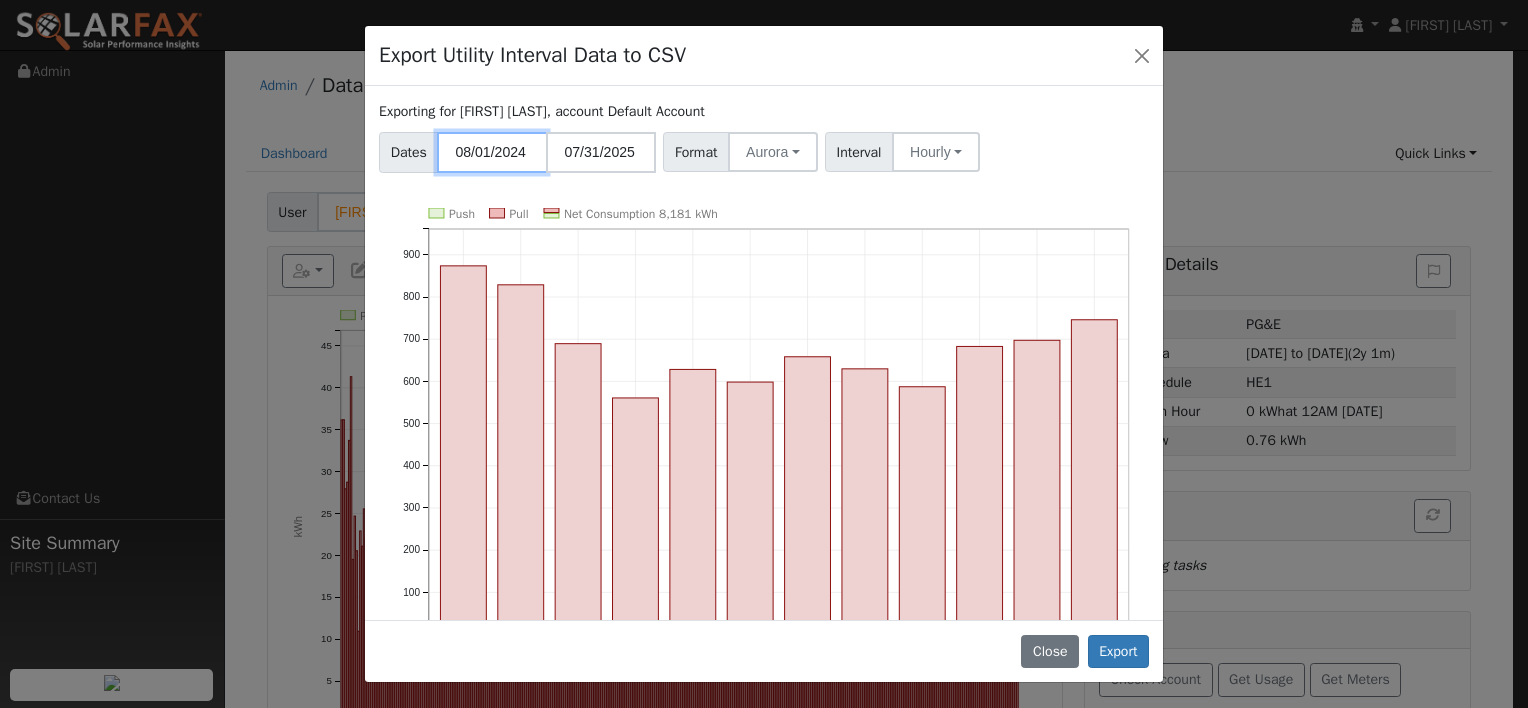 click on "08/01/2024" at bounding box center (492, 152) 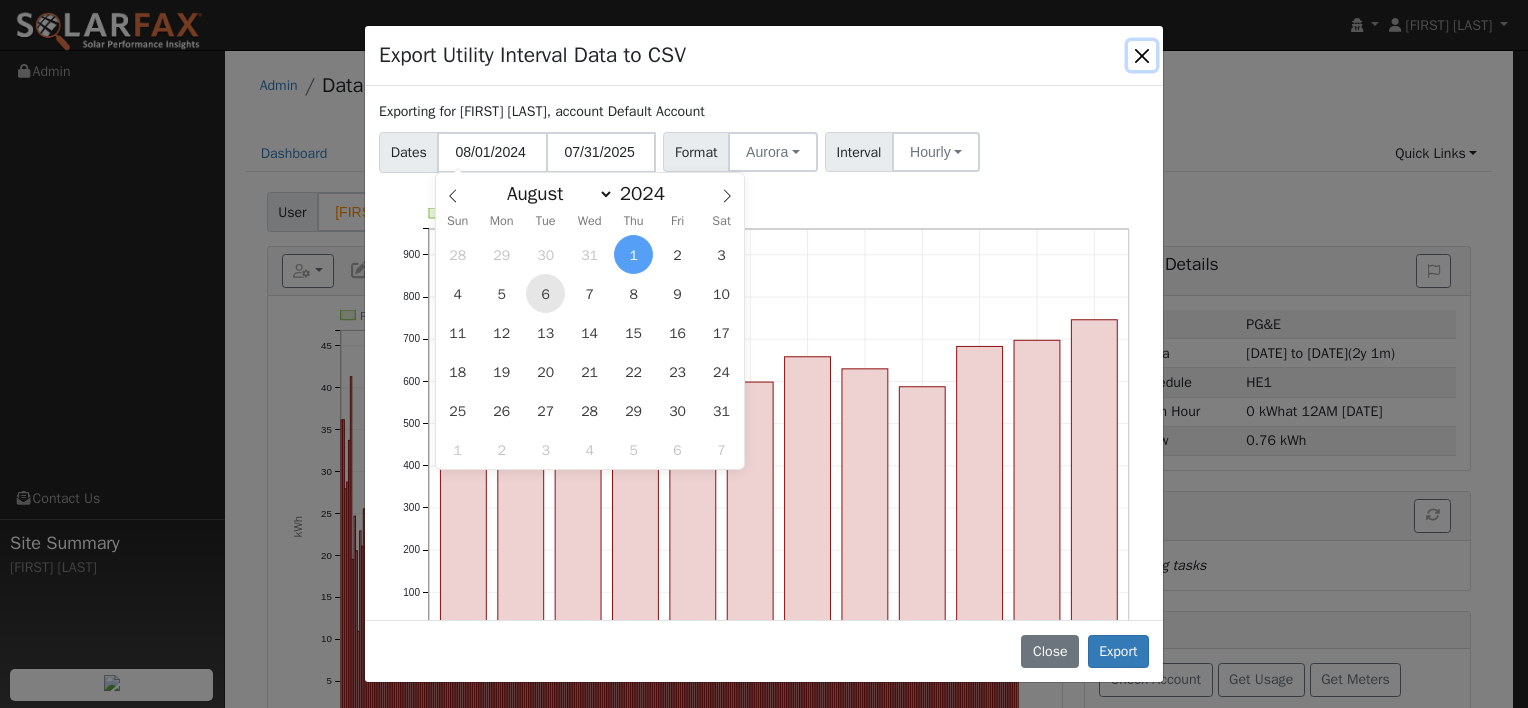 click on "6" at bounding box center (545, 293) 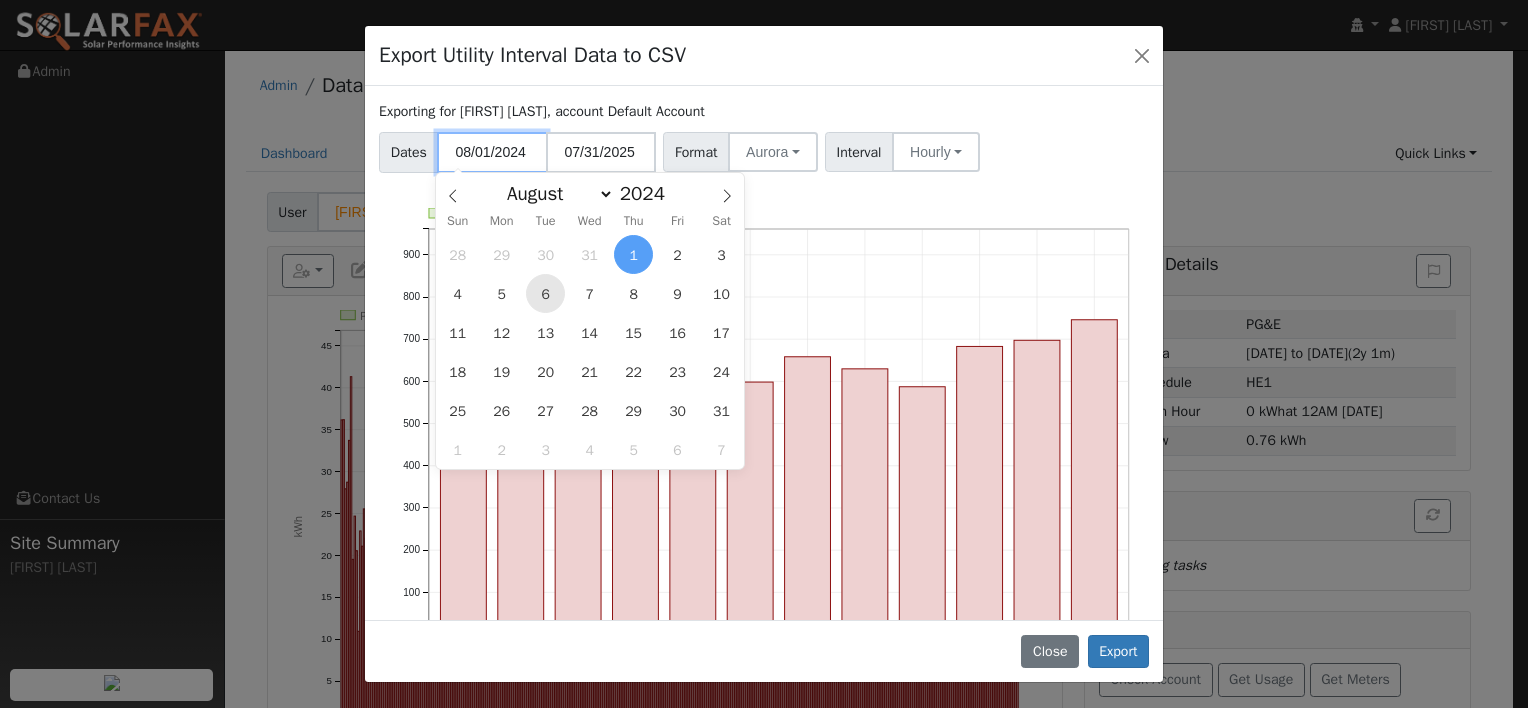 type on "[DATE]" 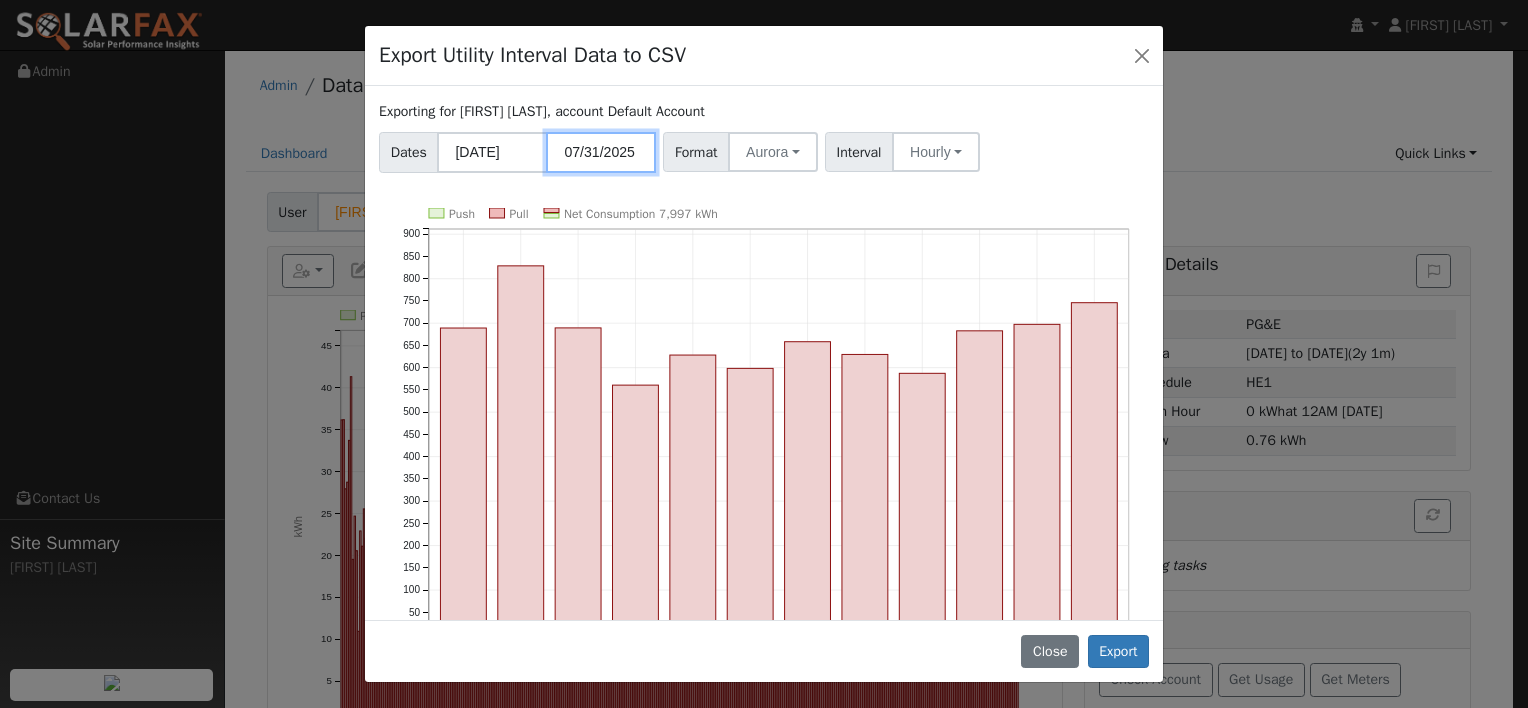 click on "07/31/2025" at bounding box center [601, 152] 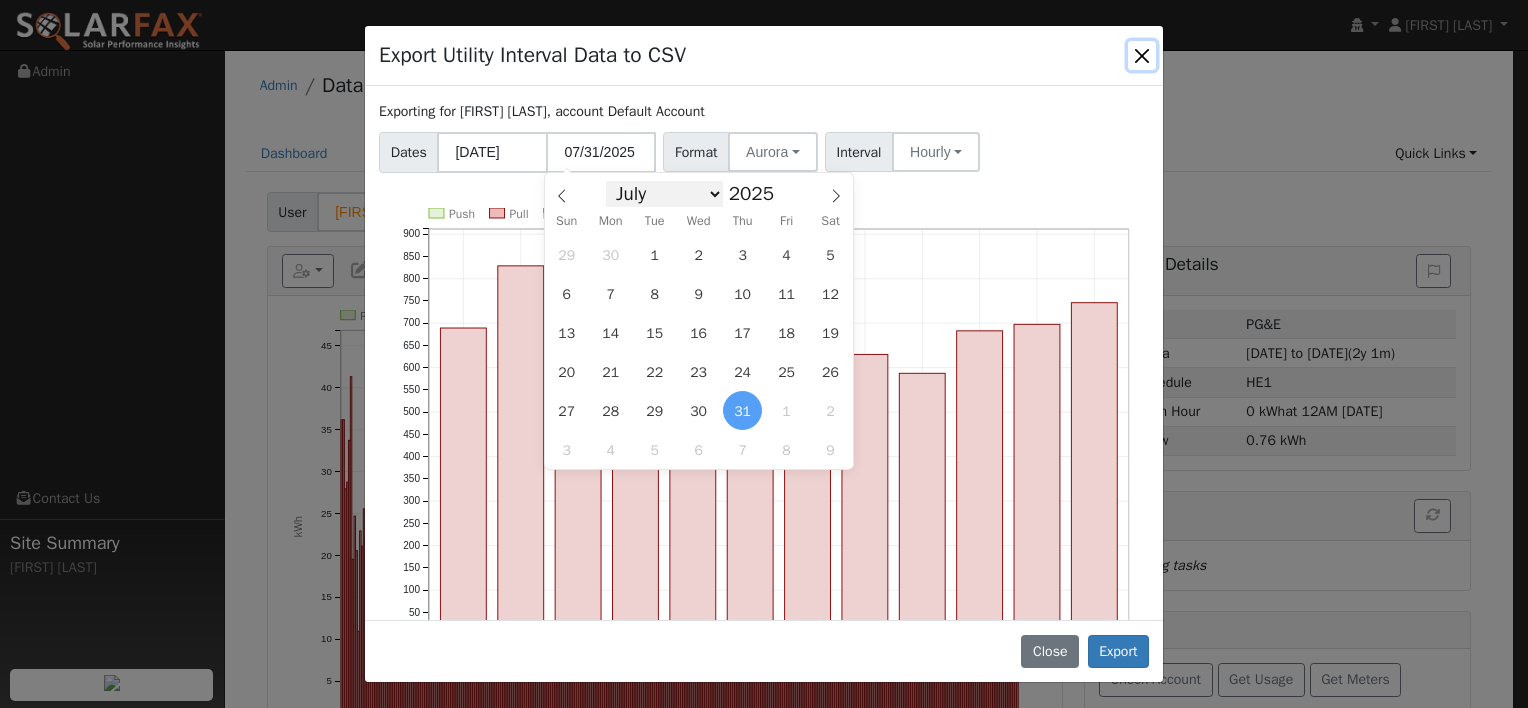 click on "January February March April May June July August September October November December" at bounding box center (664, 194) 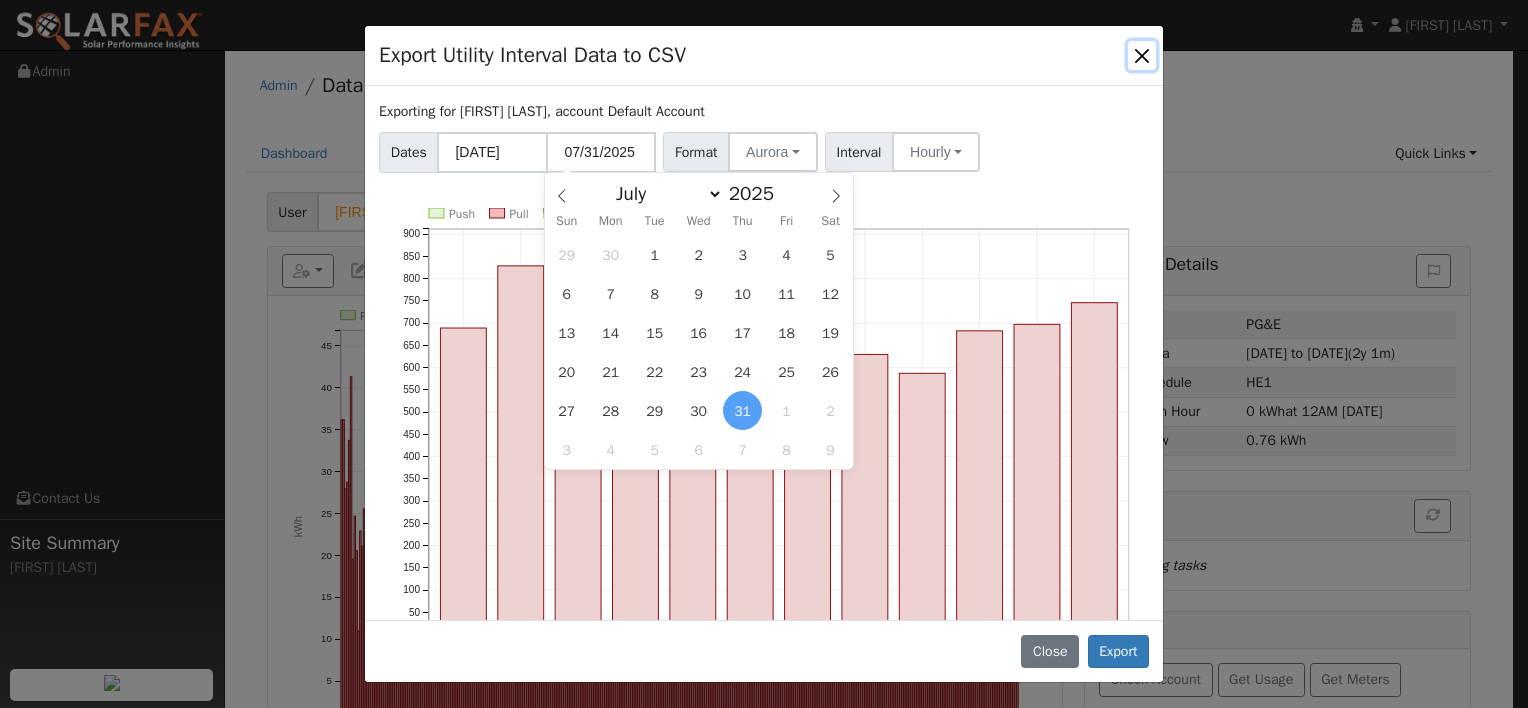 select on "7" 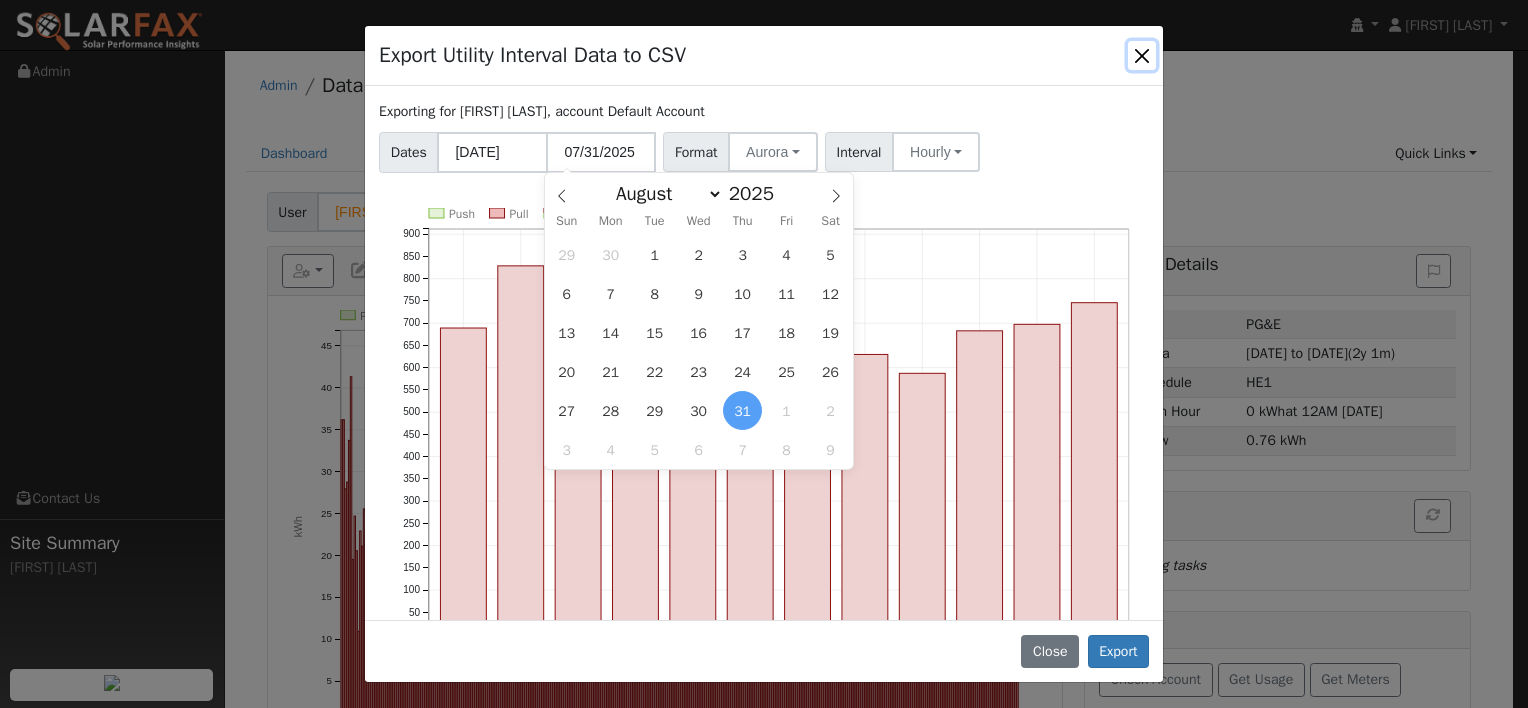 click on "January February March April May June July August September October November December" at bounding box center [664, 194] 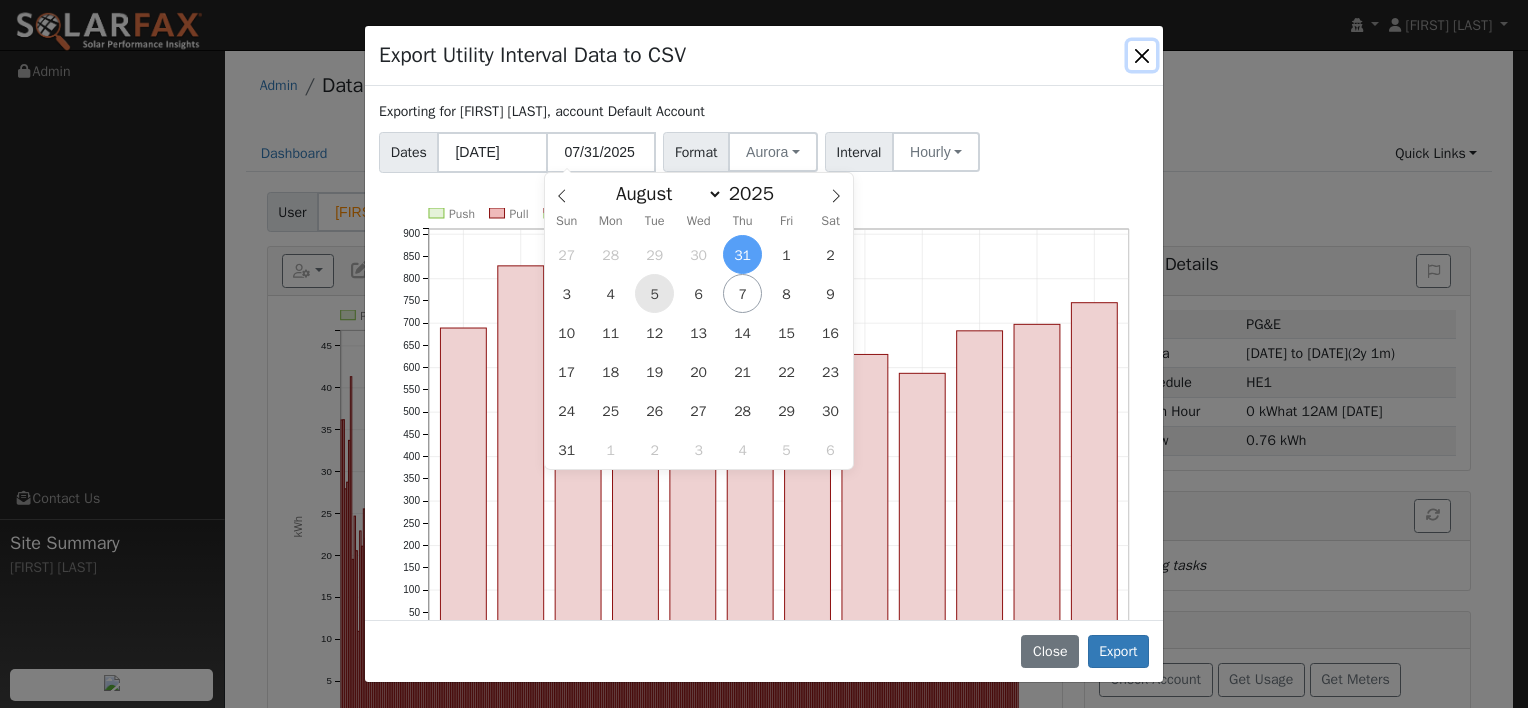 click on "5" at bounding box center [654, 293] 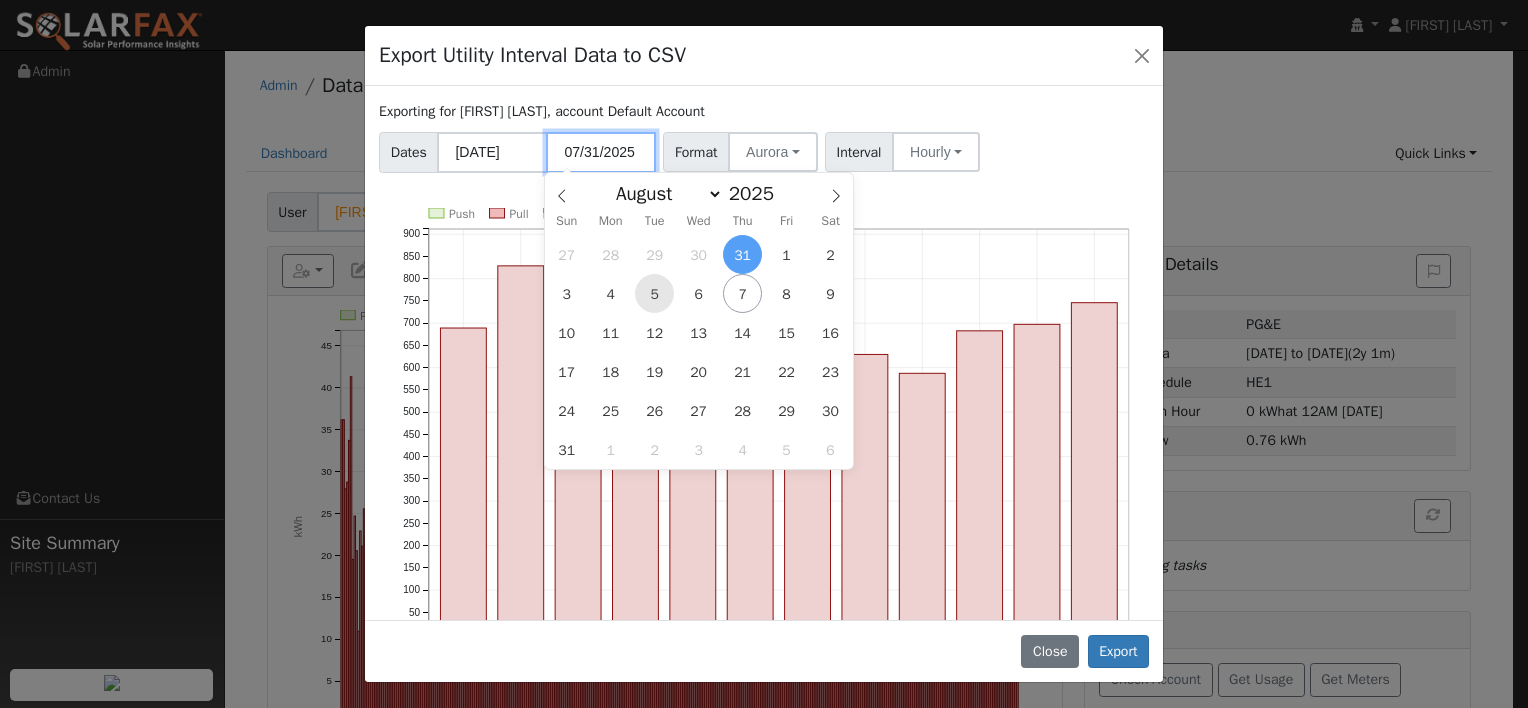 type on "08/05/2025" 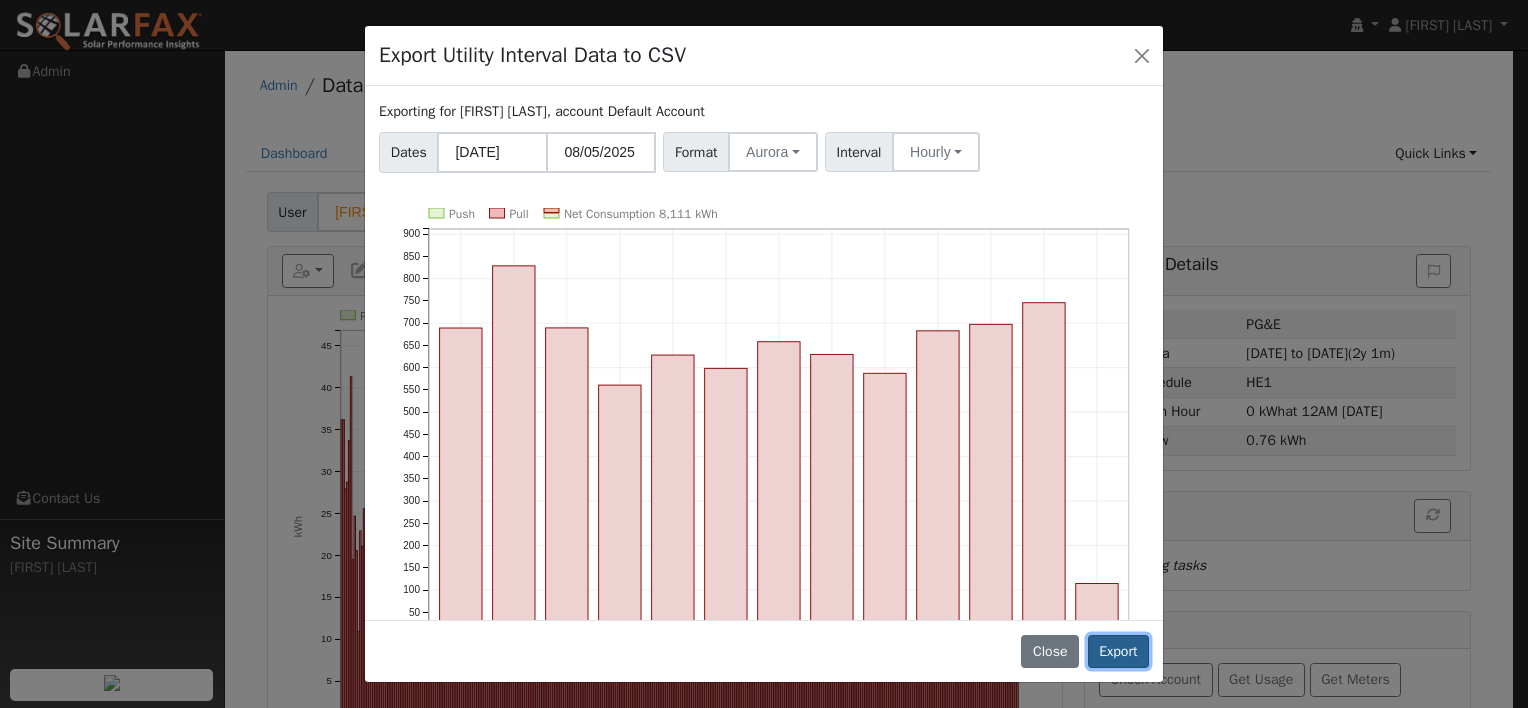 click on "Export" at bounding box center [1118, 652] 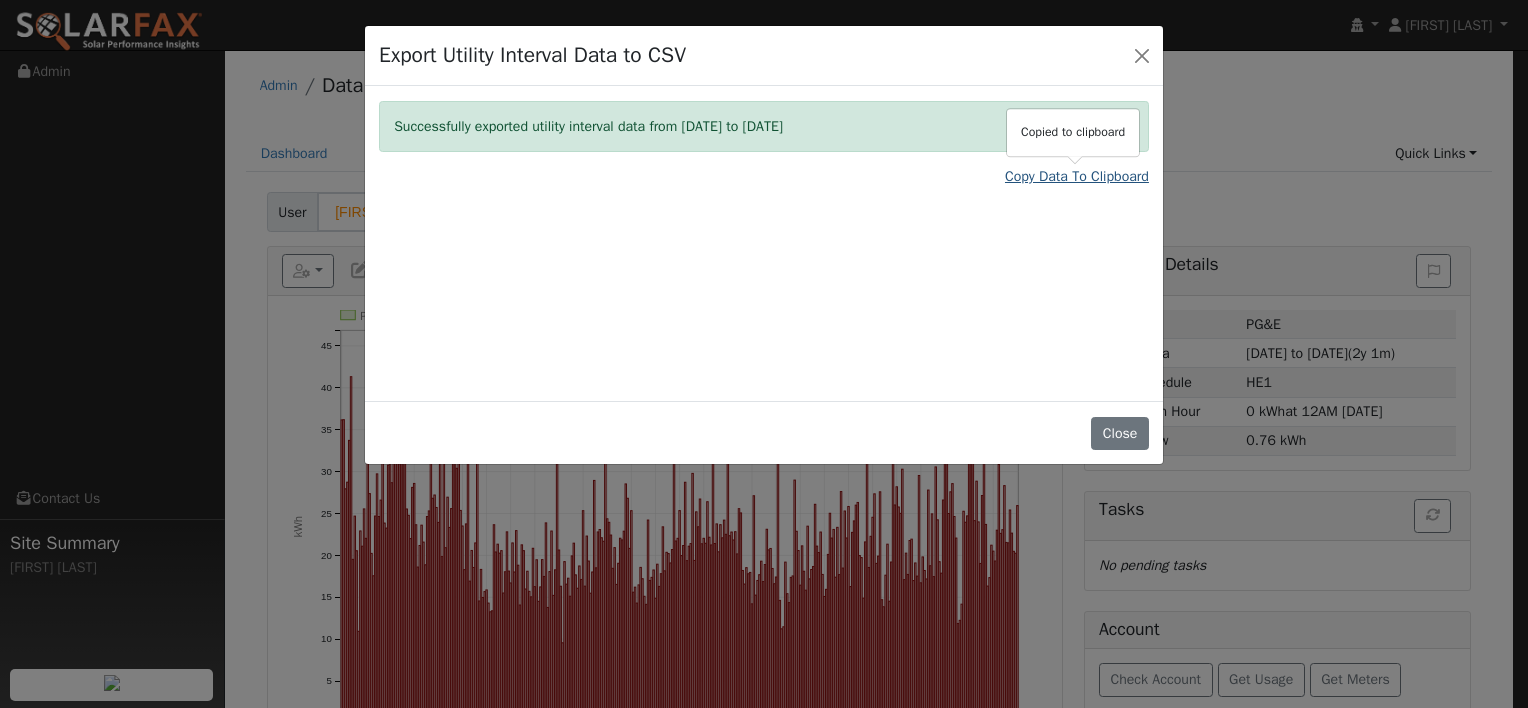 click on "Copy Data To Clipboard" at bounding box center (1077, 176) 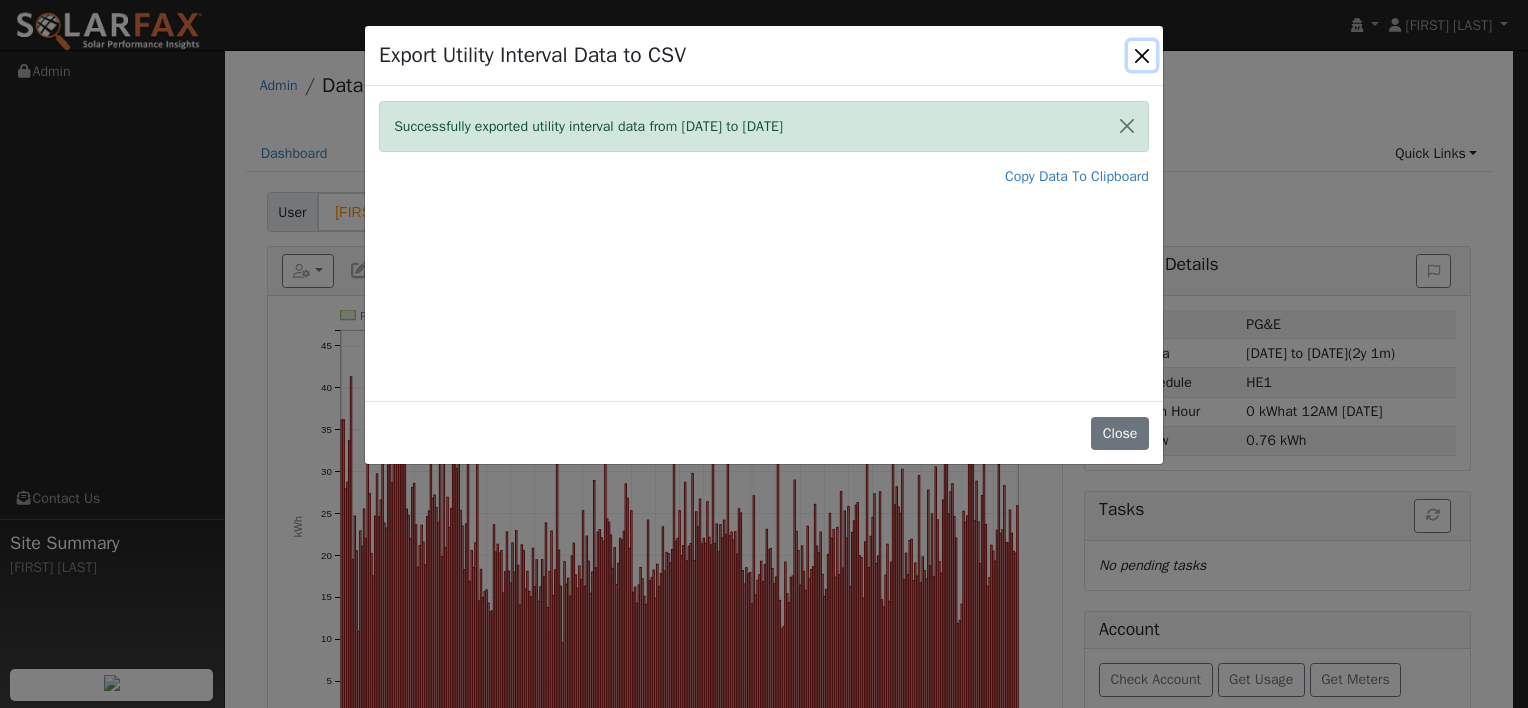 click at bounding box center (1142, 55) 